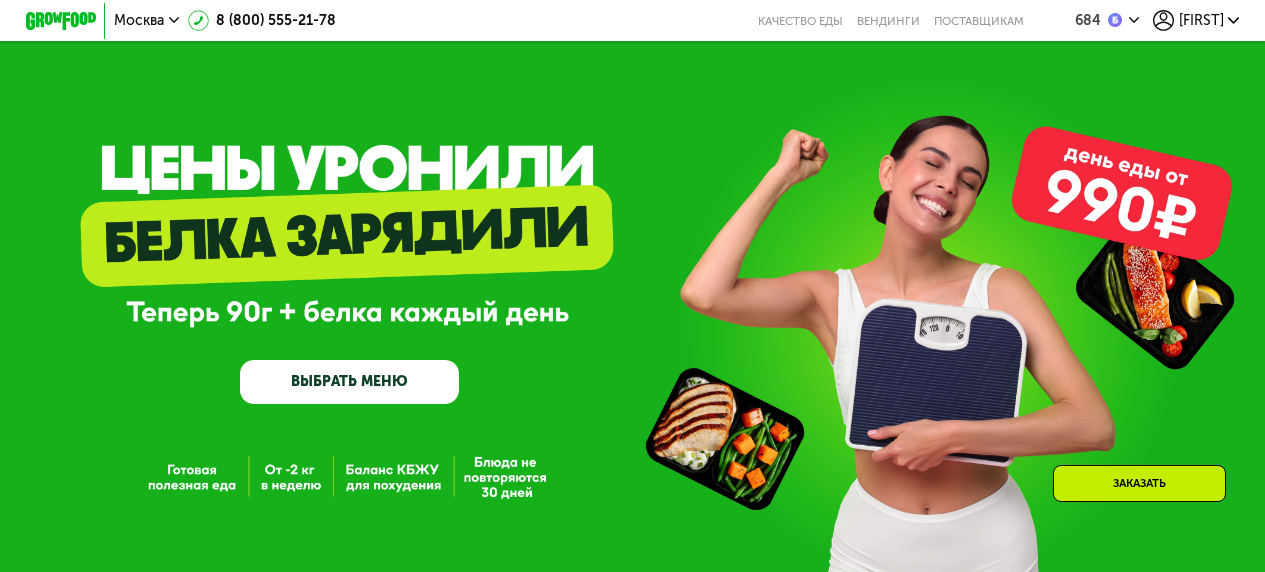 scroll, scrollTop: 1140, scrollLeft: 0, axis: vertical 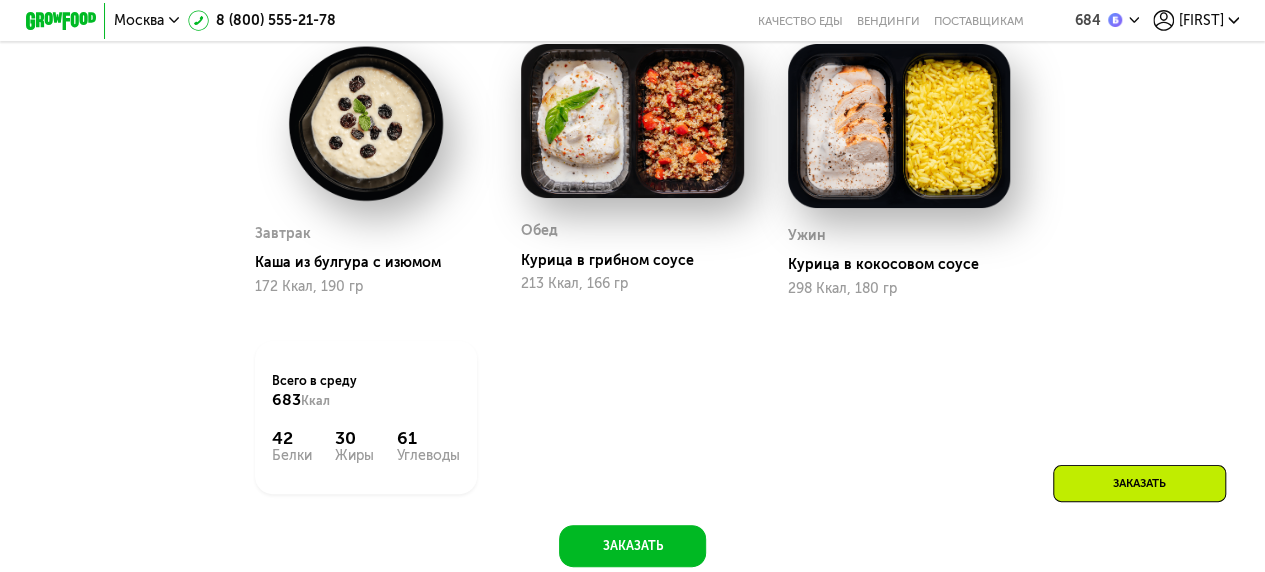 click 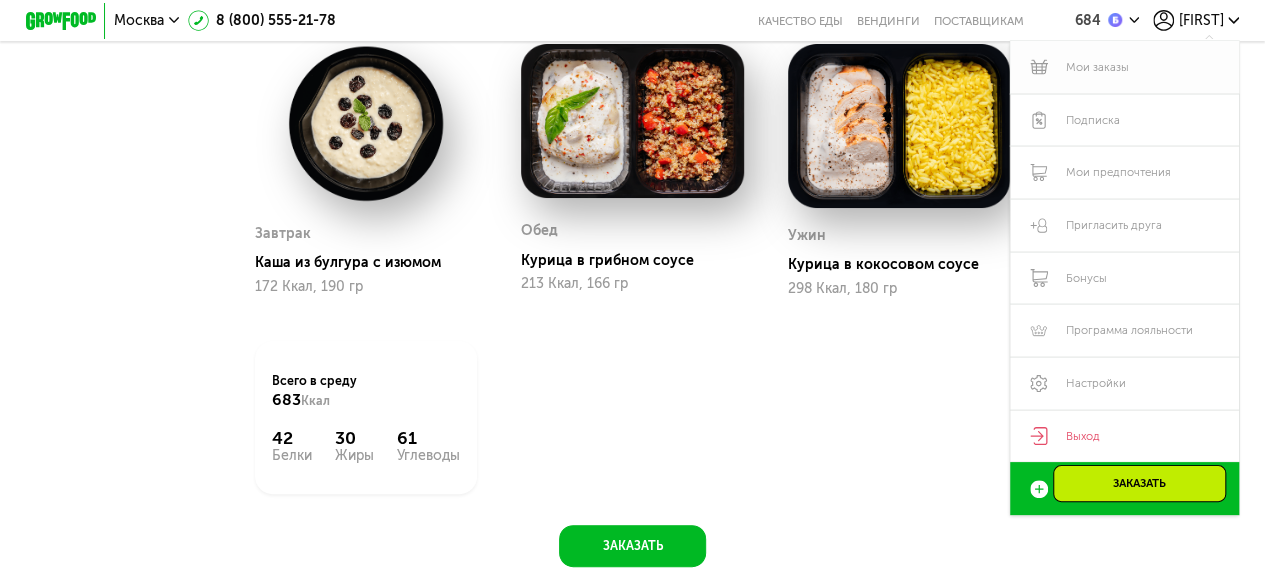click on "Мои заказы" at bounding box center [1124, 67] 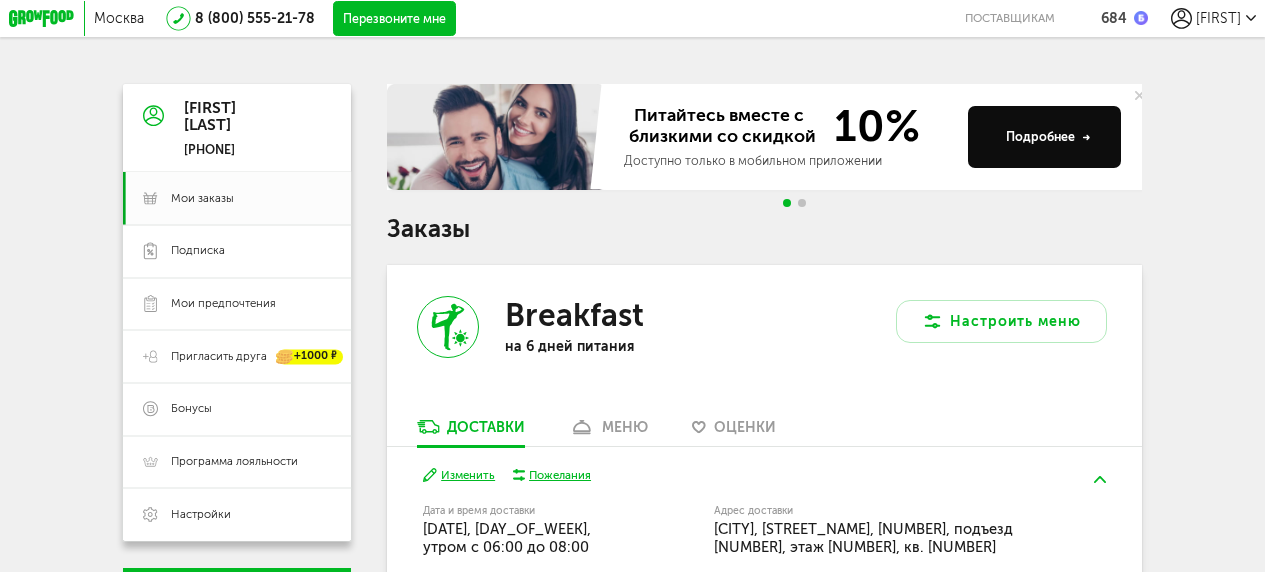 scroll, scrollTop: 0, scrollLeft: 0, axis: both 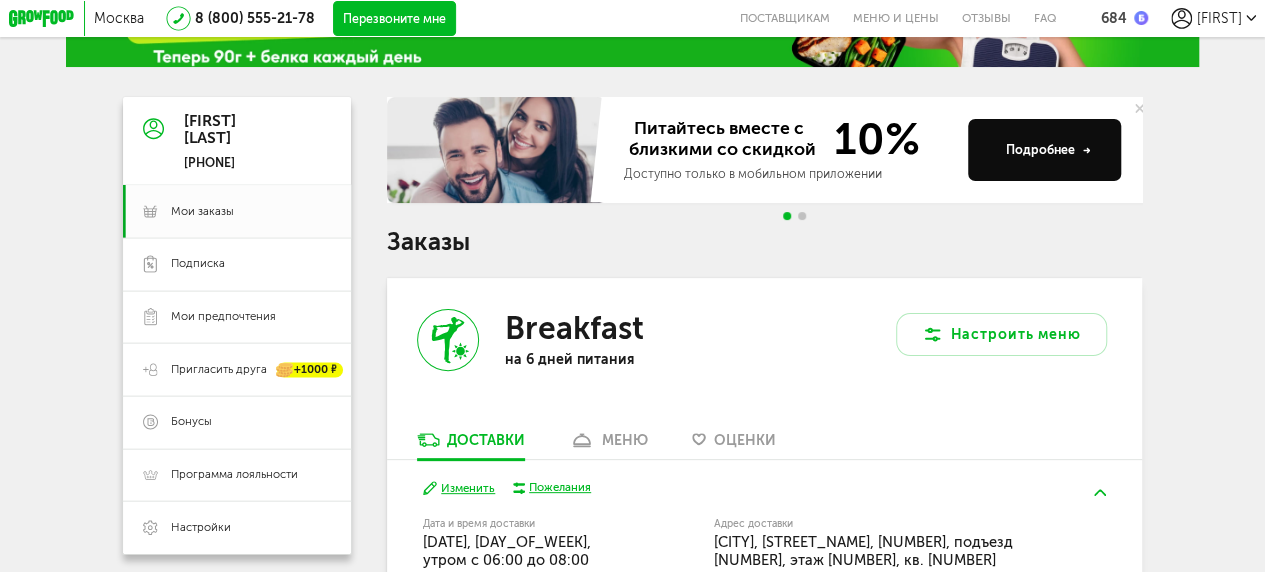 click 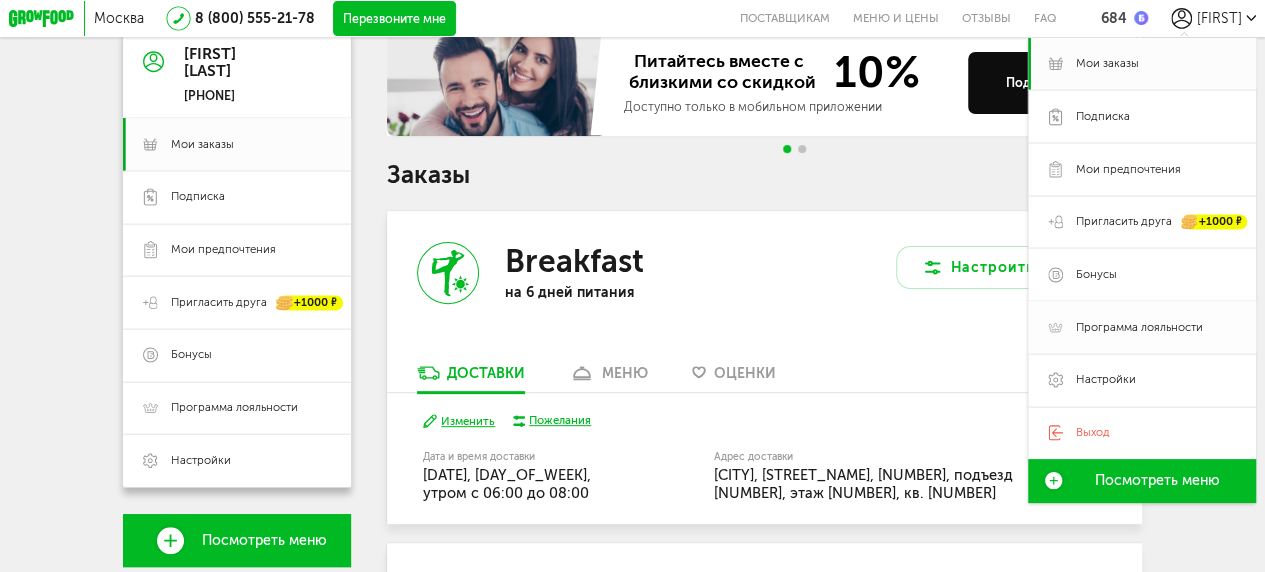 scroll, scrollTop: 178, scrollLeft: 0, axis: vertical 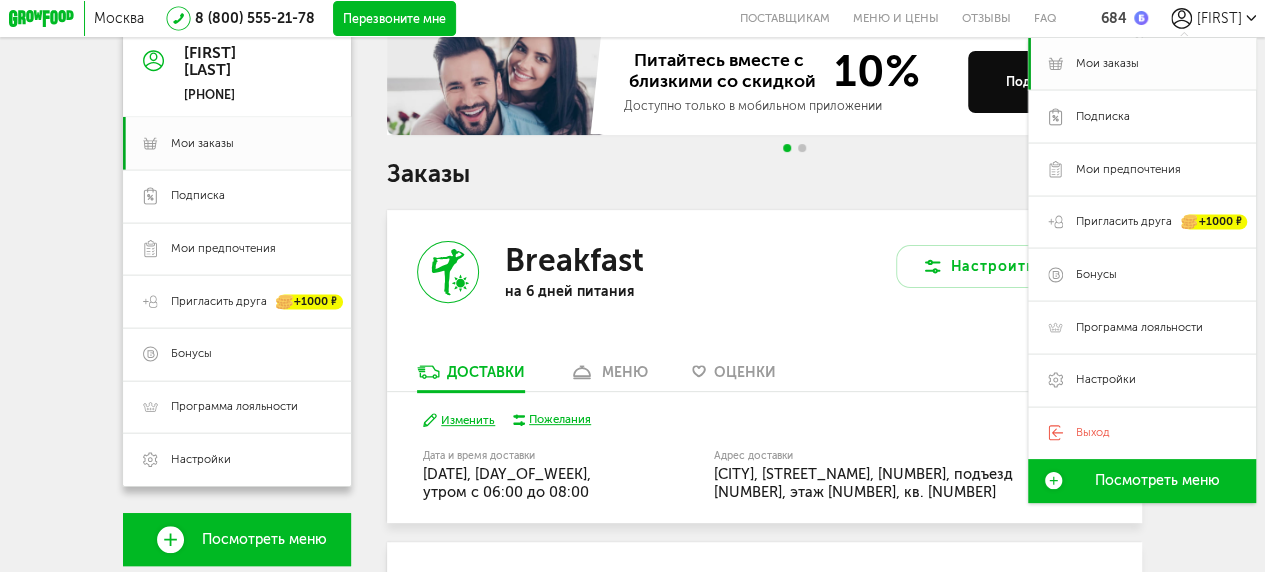 click on "Мои заказы" at bounding box center [1107, 64] 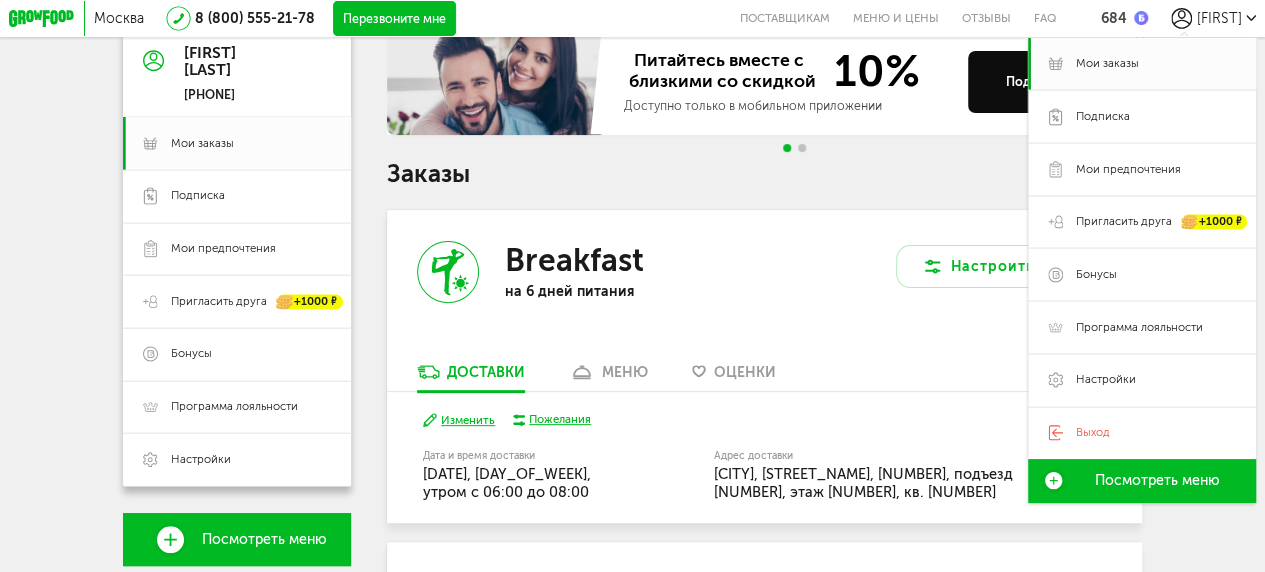 drag, startPoint x: 1084, startPoint y: 67, endPoint x: 779, endPoint y: 341, distance: 410.00122 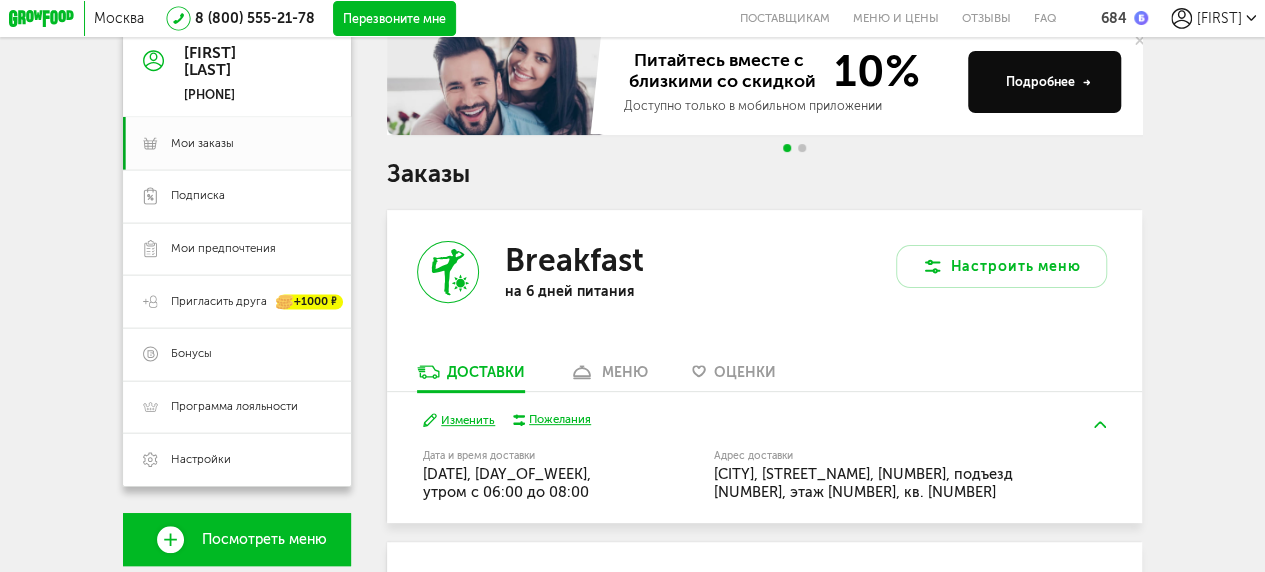 click on "Настроить меню" at bounding box center [953, 286] 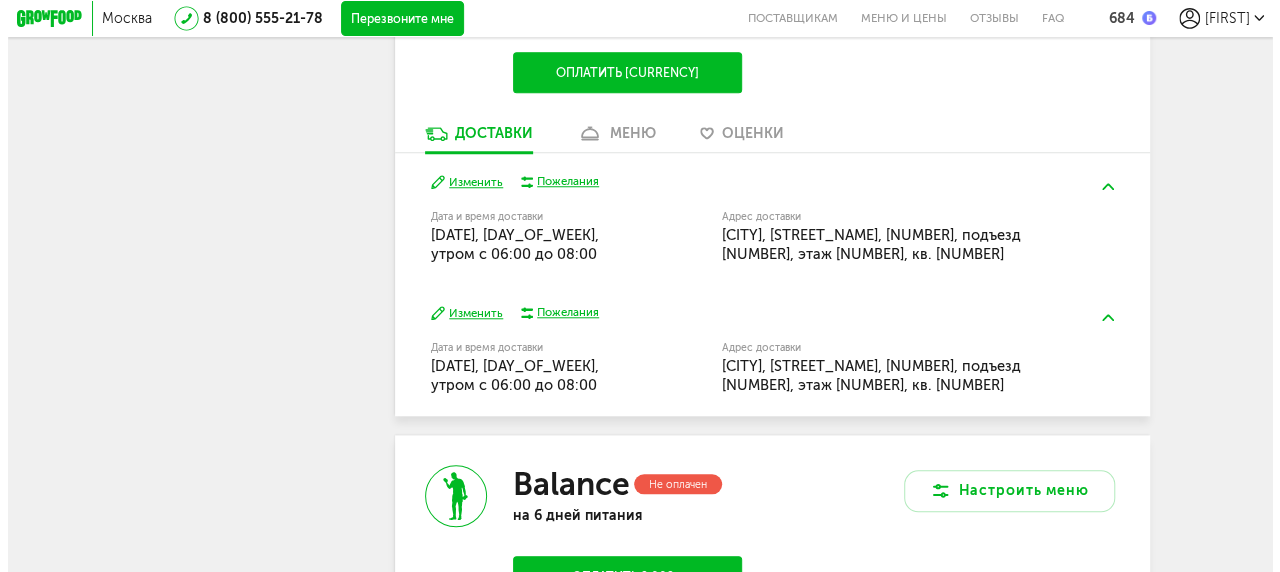 scroll, scrollTop: 500, scrollLeft: 0, axis: vertical 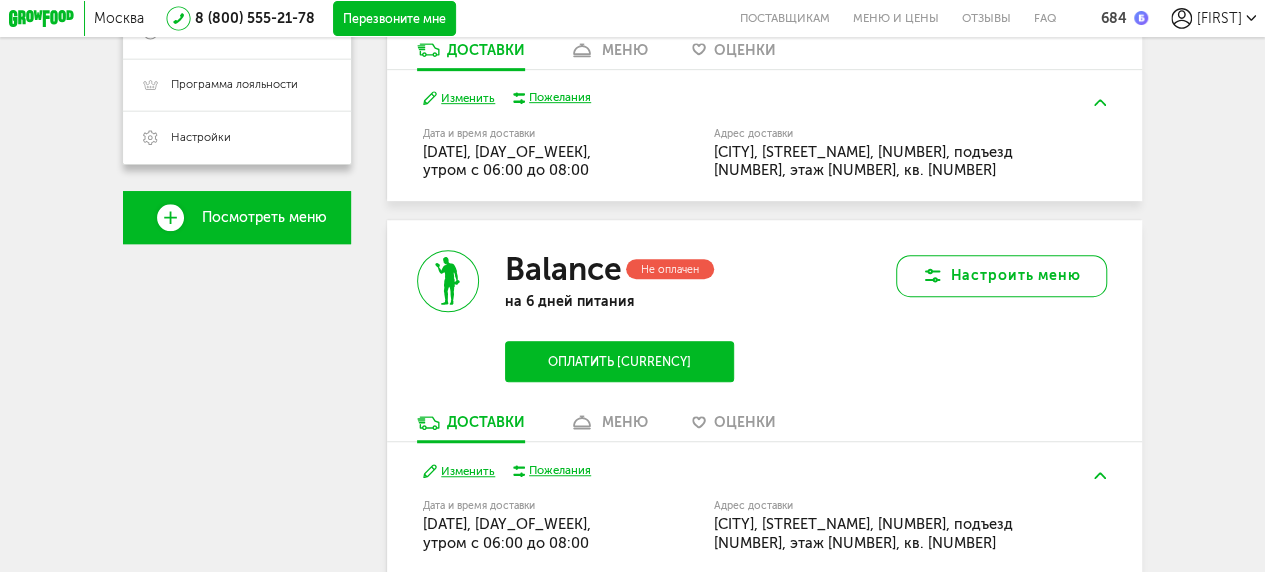 click on "Настроить меню" at bounding box center [1001, 276] 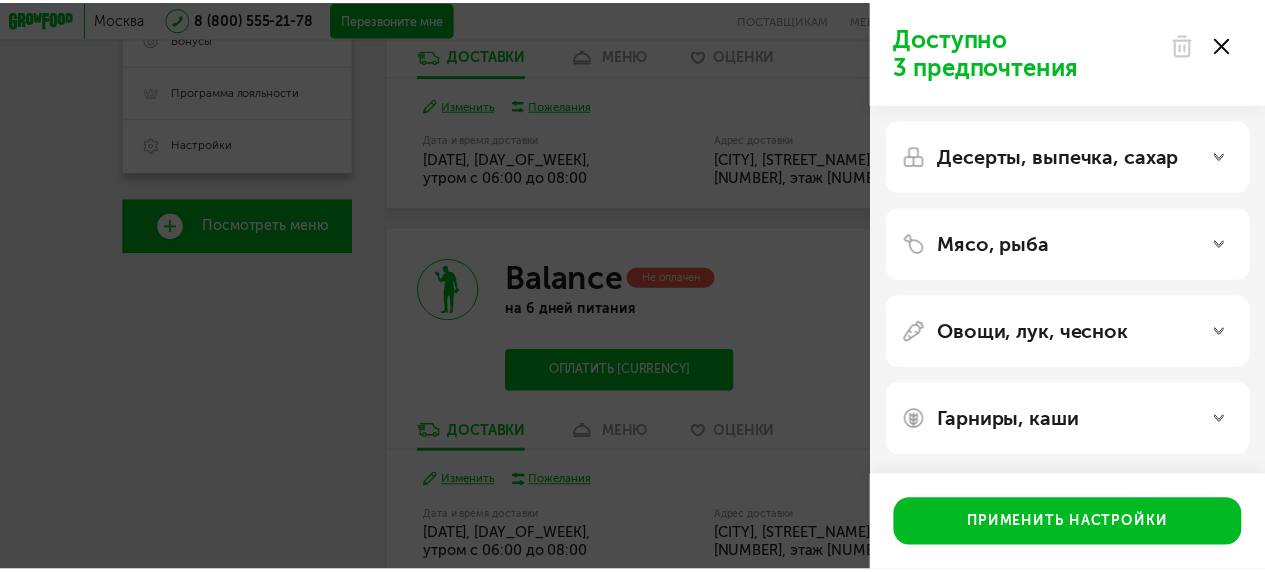 scroll, scrollTop: 0, scrollLeft: 0, axis: both 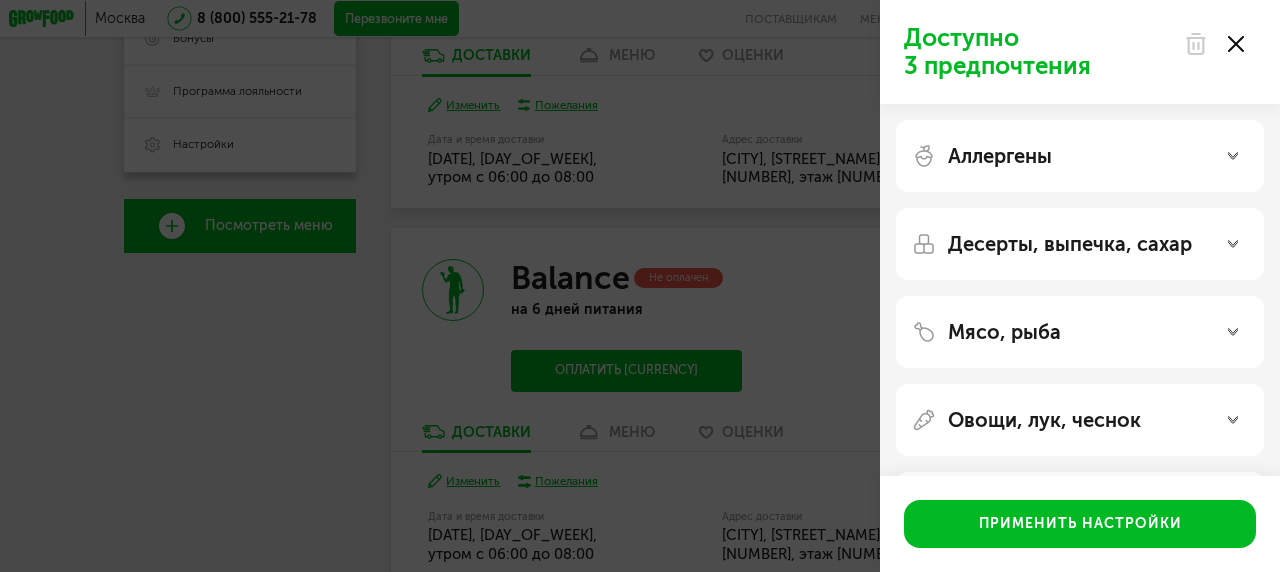 click 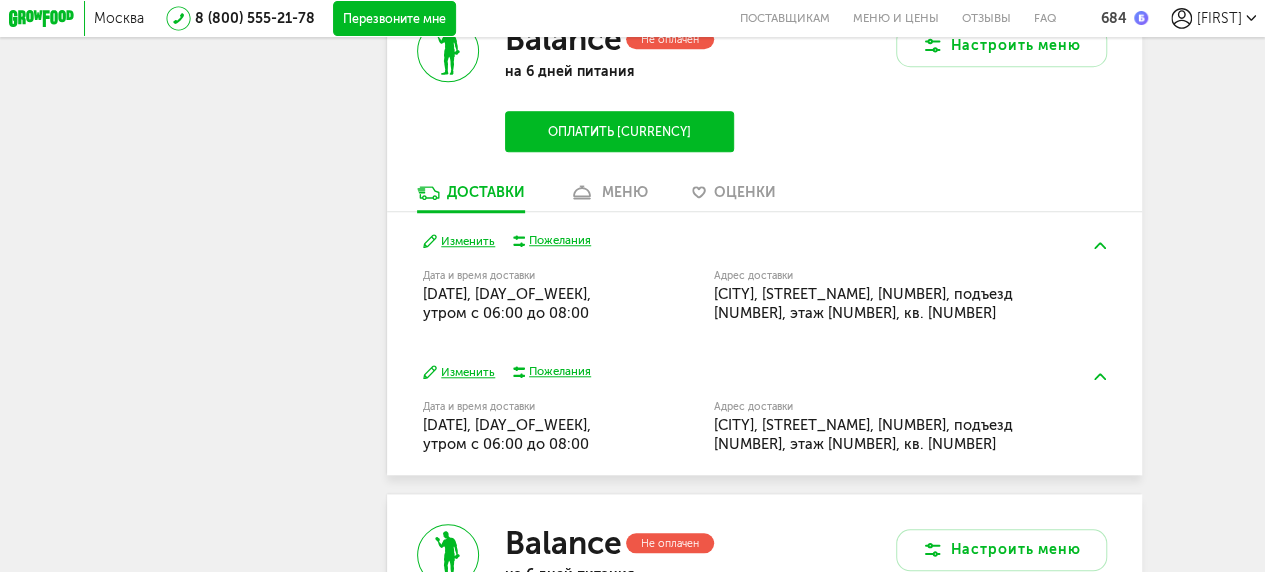 scroll, scrollTop: 741, scrollLeft: 0, axis: vertical 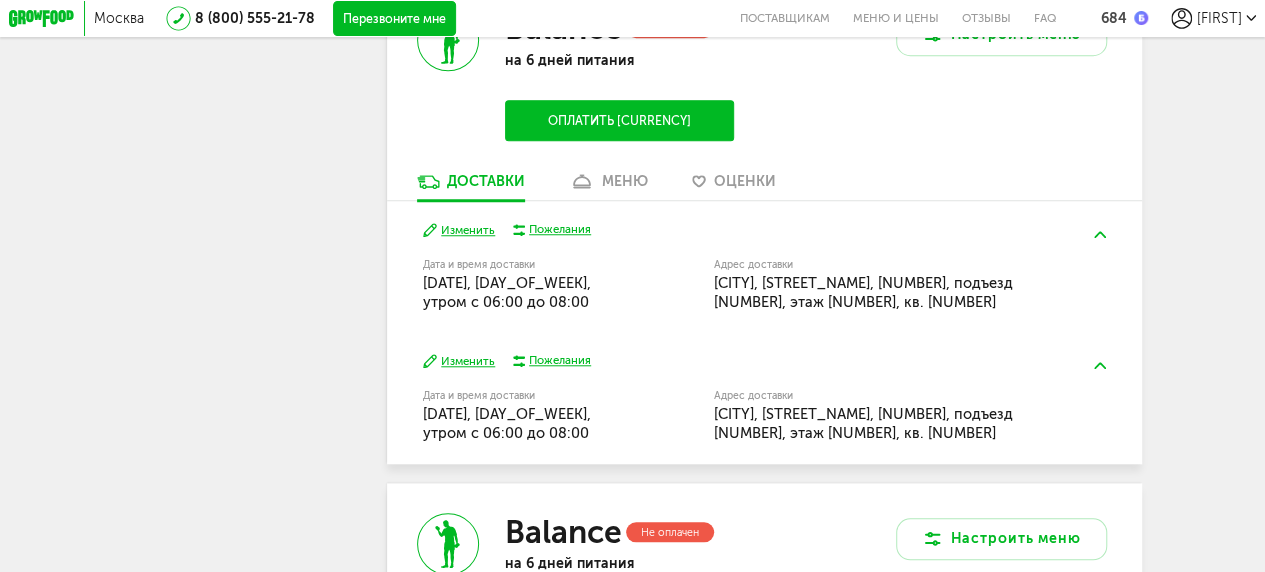 click on "меню" at bounding box center [608, 186] 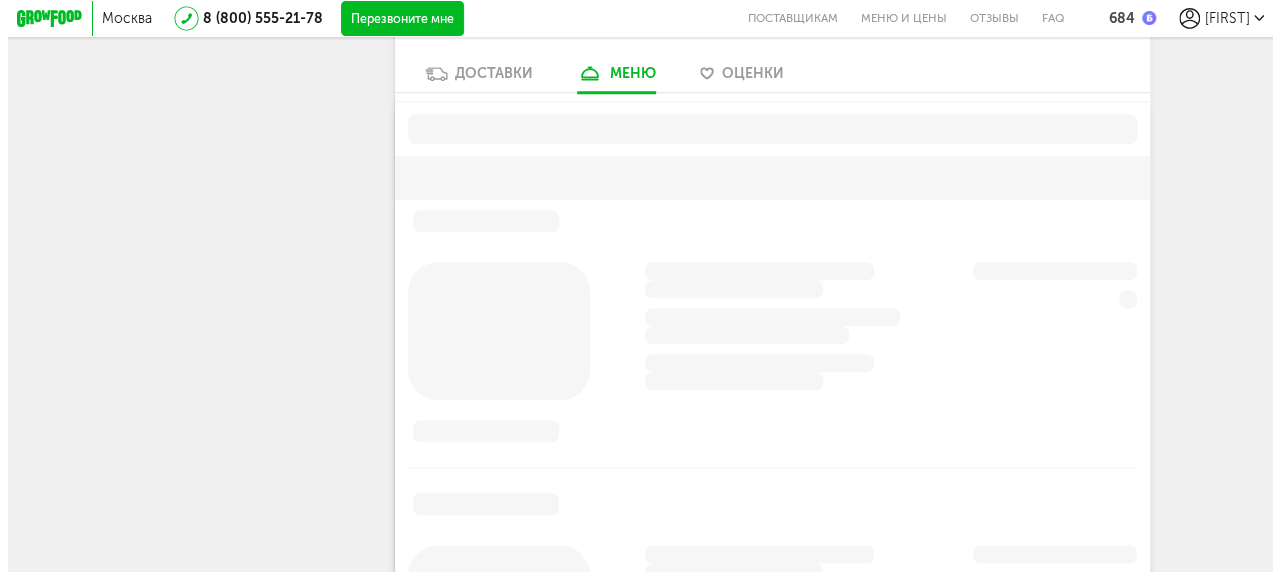 scroll, scrollTop: 548, scrollLeft: 0, axis: vertical 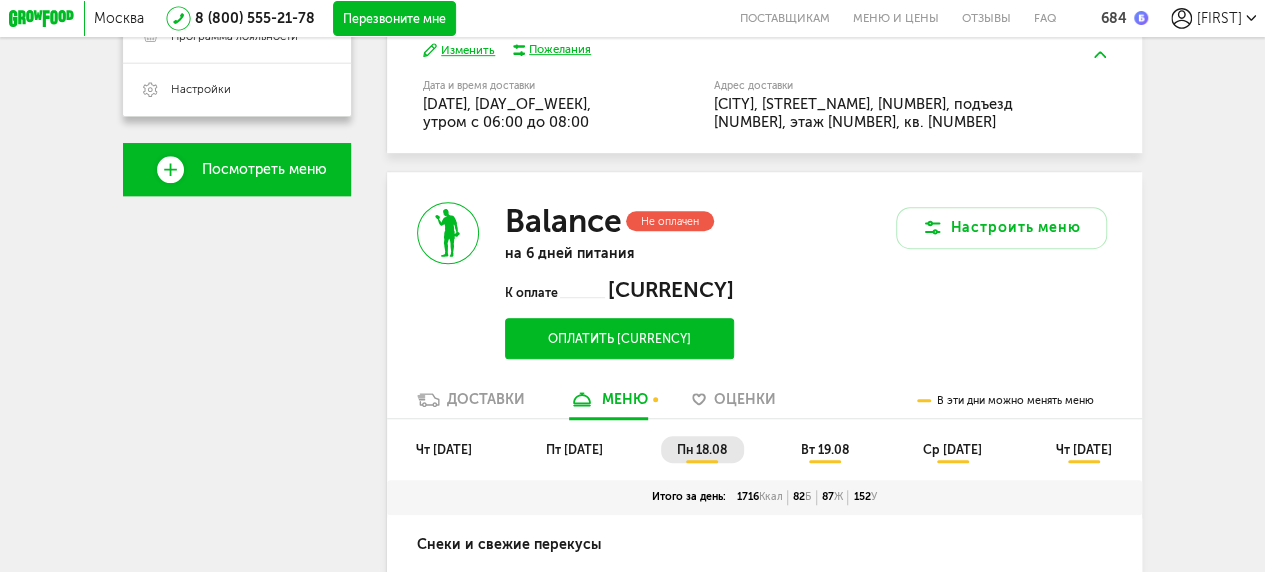 click on "Не оплачен" at bounding box center [670, 221] 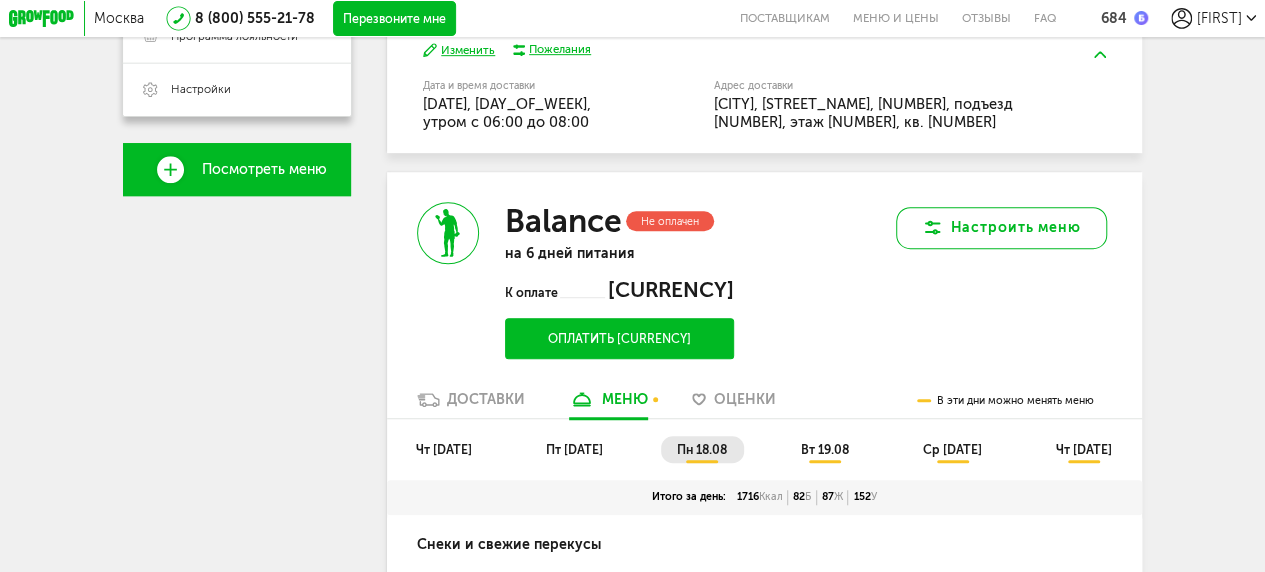 click on "Настроить меню" at bounding box center (1001, 228) 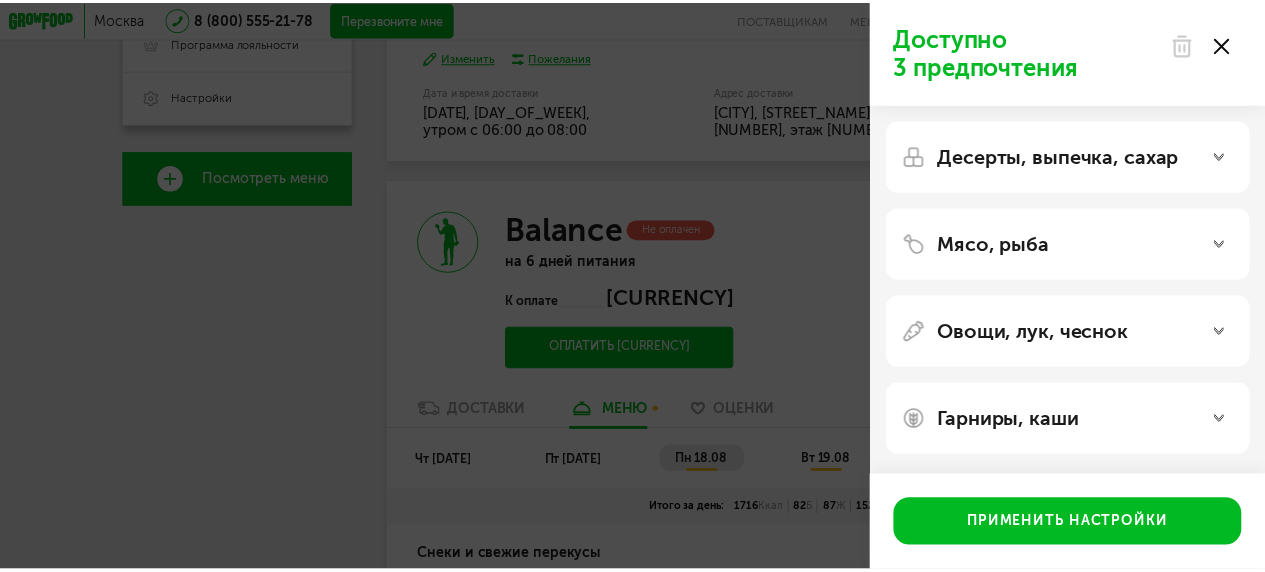 scroll, scrollTop: 87, scrollLeft: 0, axis: vertical 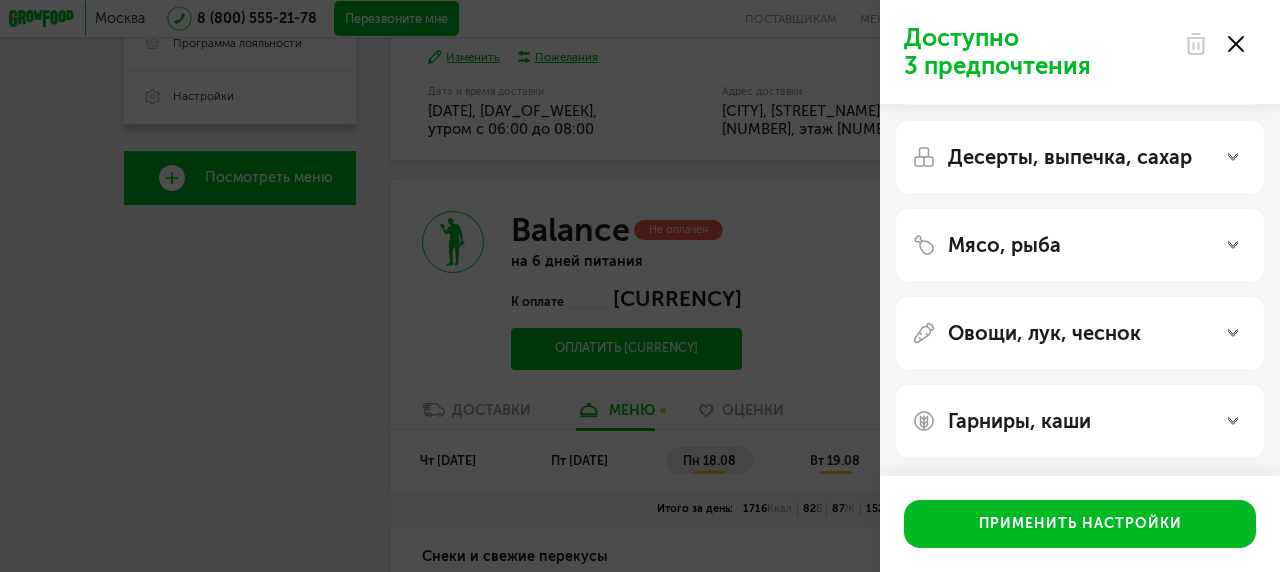 click at bounding box center [1214, 44] 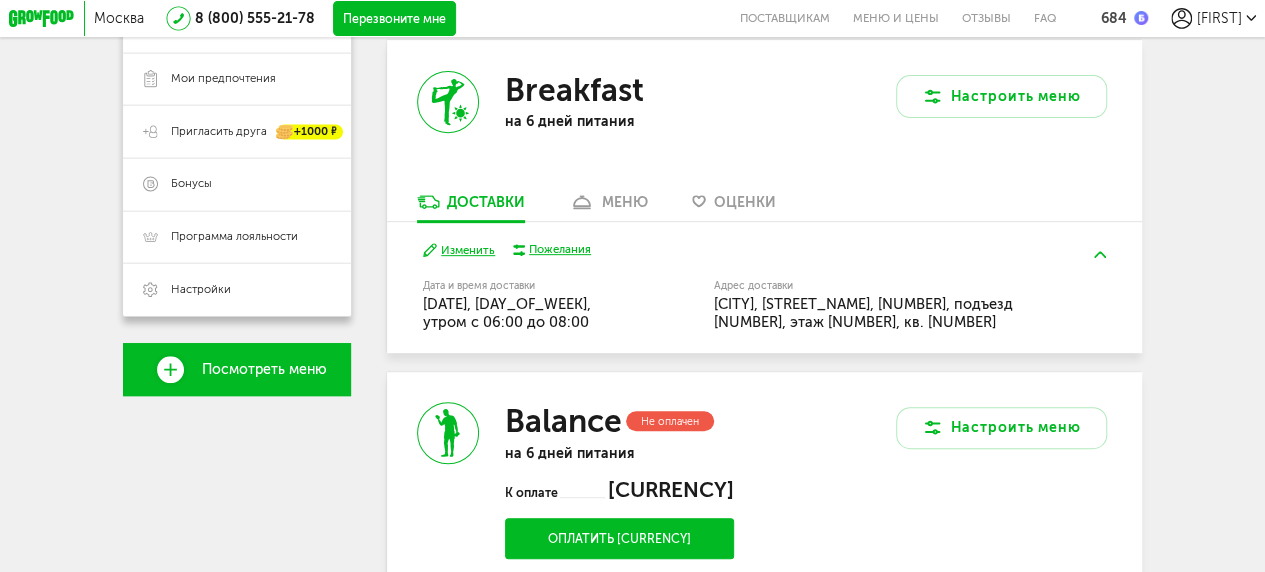scroll, scrollTop: 349, scrollLeft: 0, axis: vertical 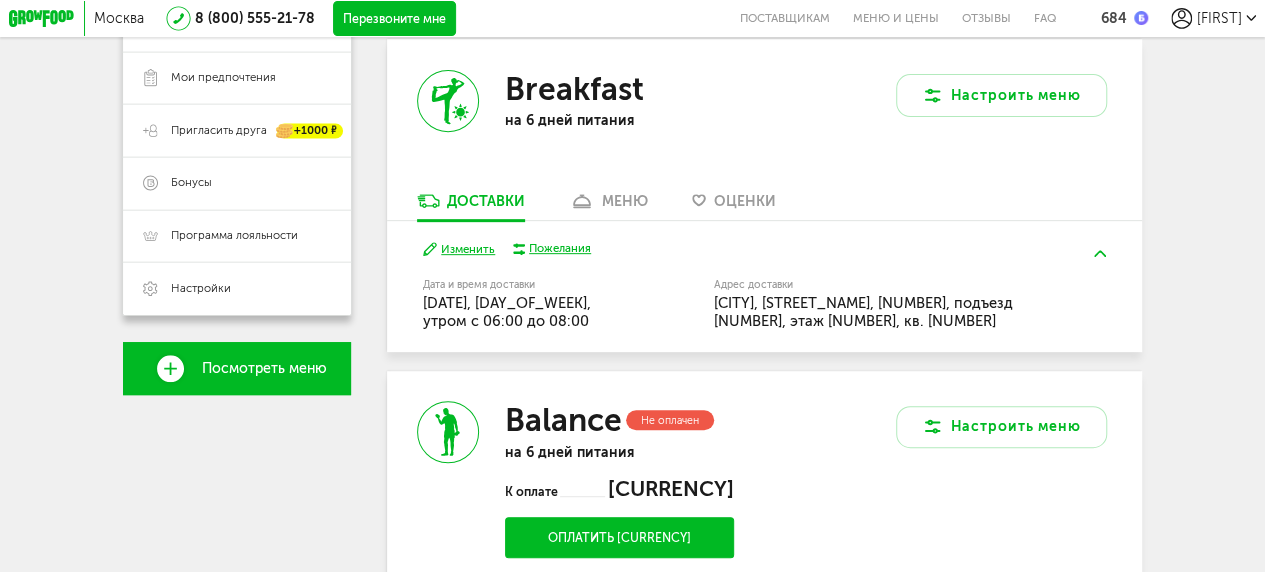 click on "меню" at bounding box center [625, 201] 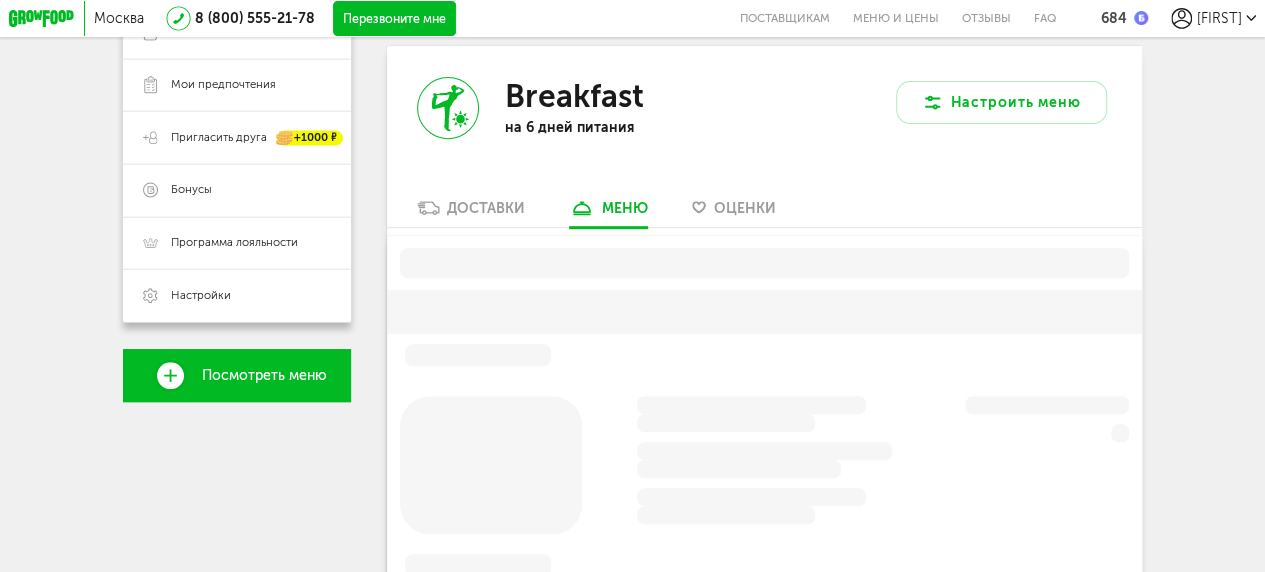 scroll, scrollTop: 340, scrollLeft: 0, axis: vertical 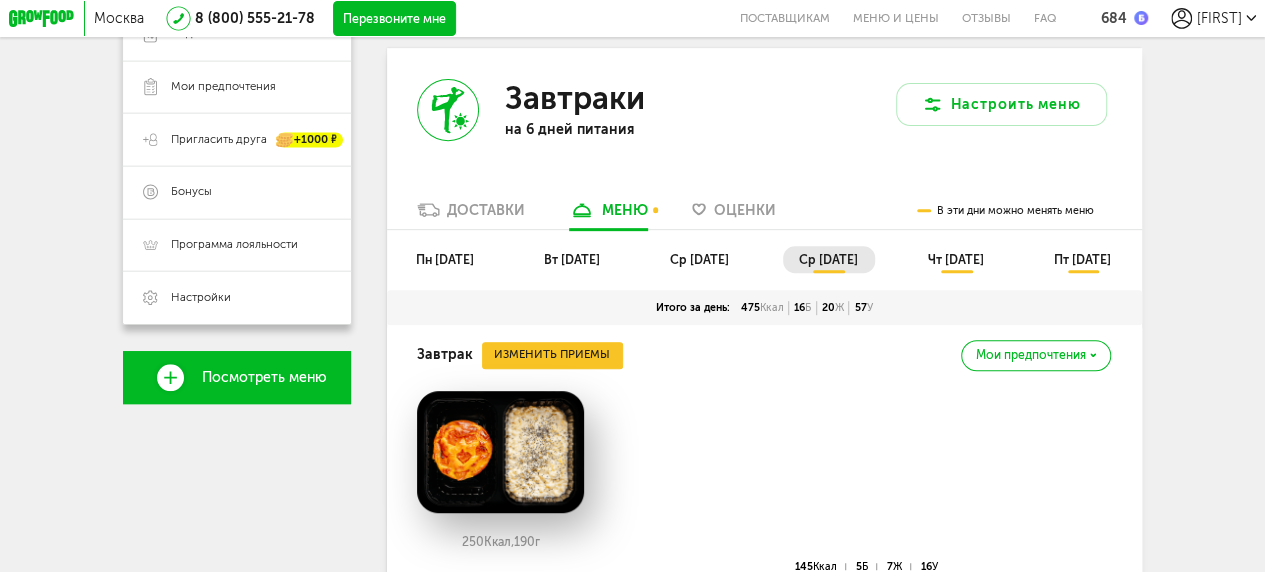 click on "Доставки" at bounding box center (486, 210) 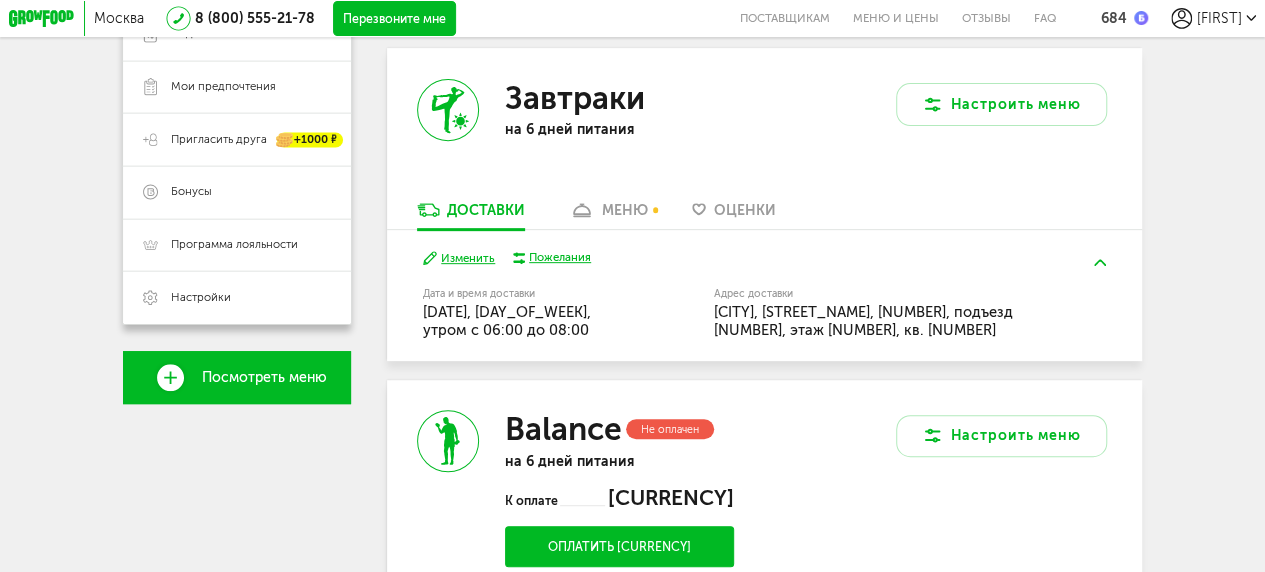 click on "[FIRST]" at bounding box center (1213, 18) 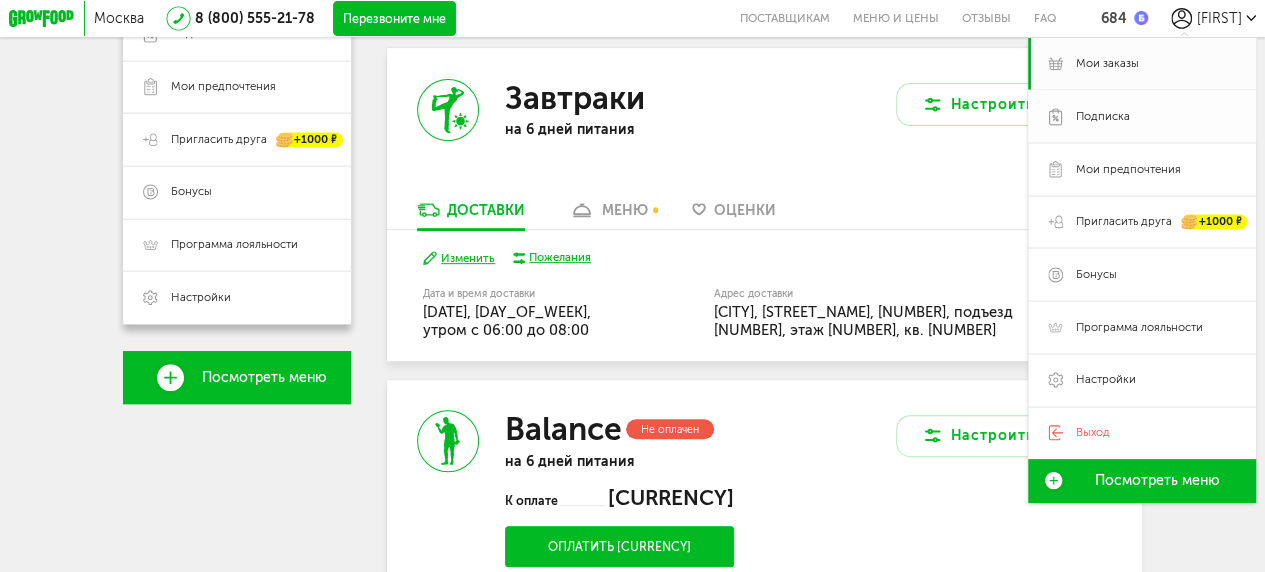 click on "Подписка" at bounding box center [1142, 116] 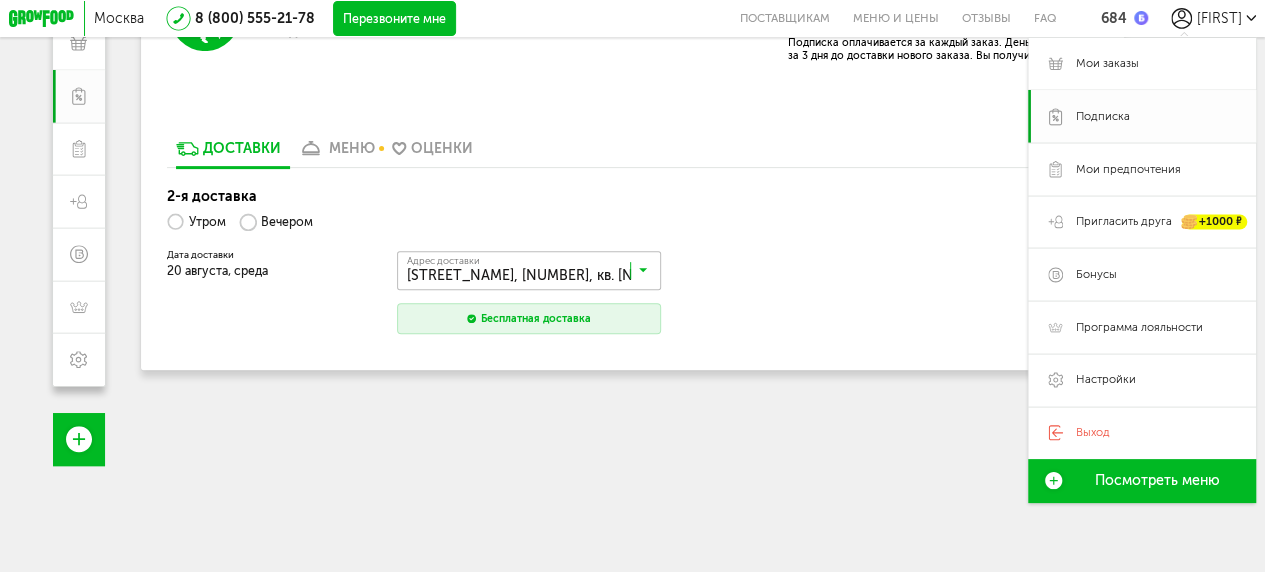 scroll, scrollTop: 280, scrollLeft: 0, axis: vertical 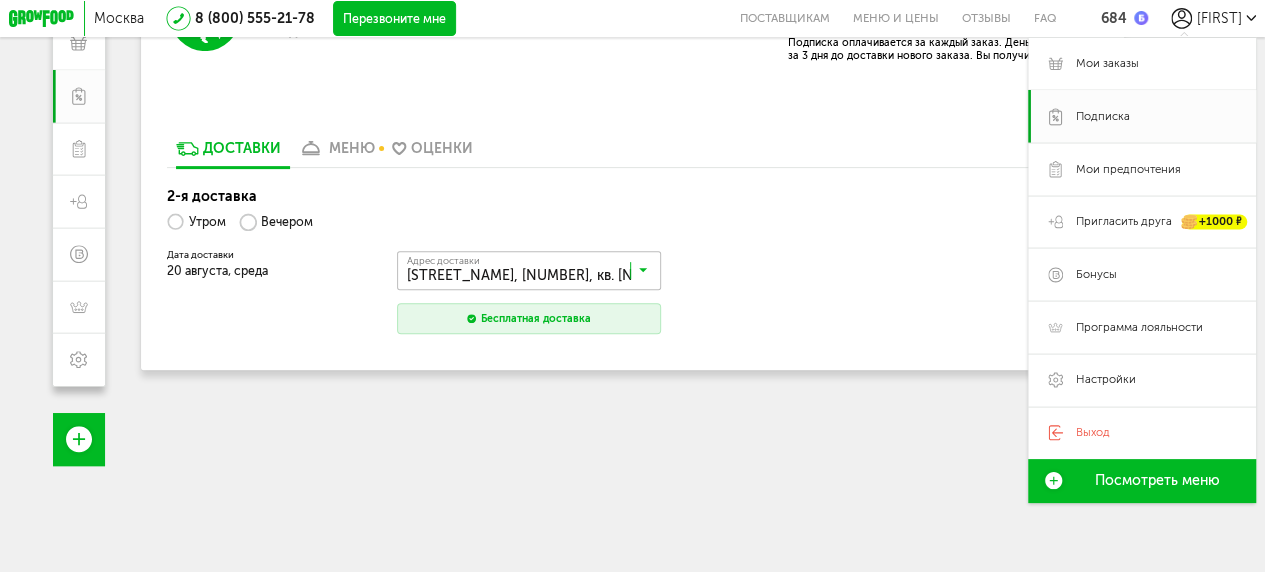click on "Дата доставки   20 августа, среда     Адрес           Квартира     Комментарий для курьера         Адрес доставки     проспект Андропова, 30, кв. 23           Загрузка...         Бесплатная доставка" at bounding box center (632, 295) 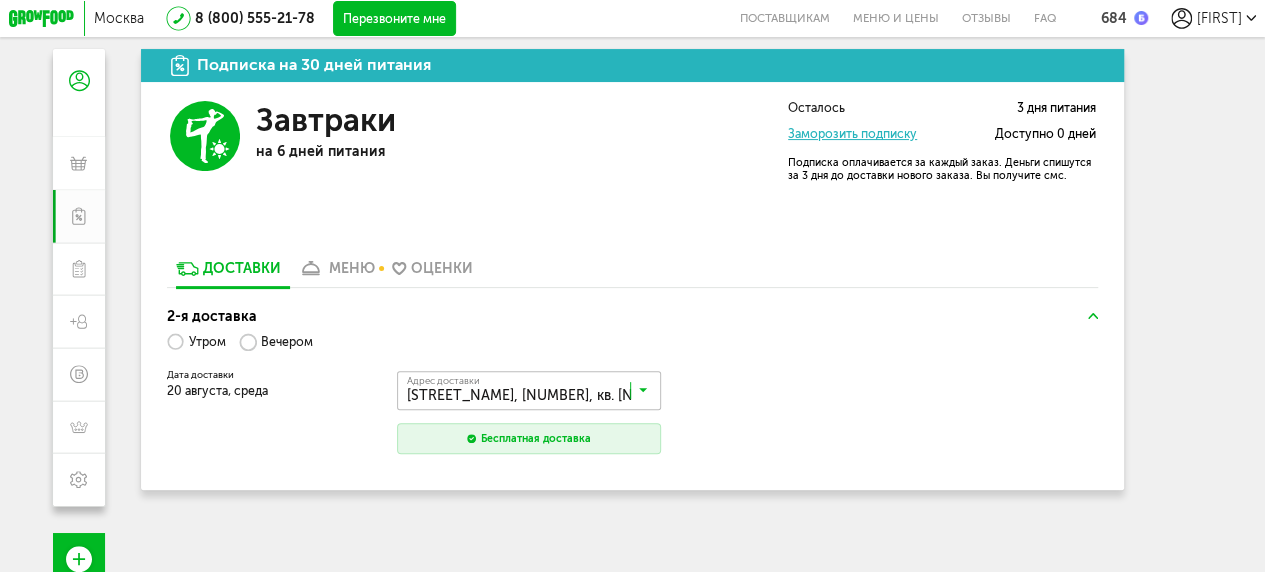 scroll, scrollTop: 159, scrollLeft: 0, axis: vertical 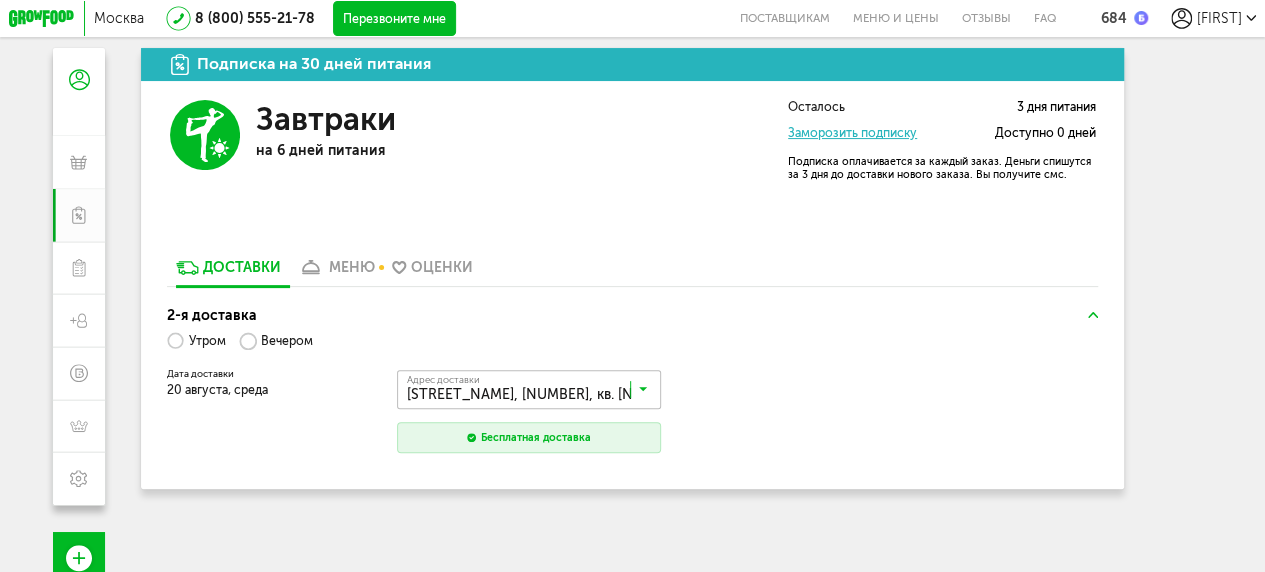 click on "меню" at bounding box center (351, 267) 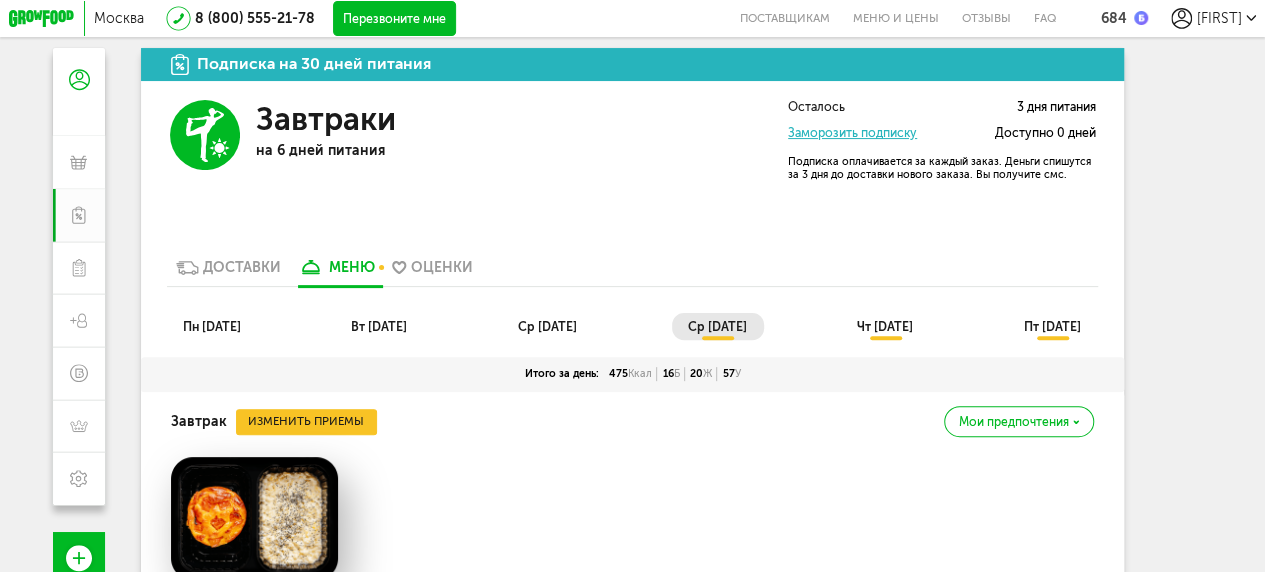 click on "Доставки" at bounding box center [242, 267] 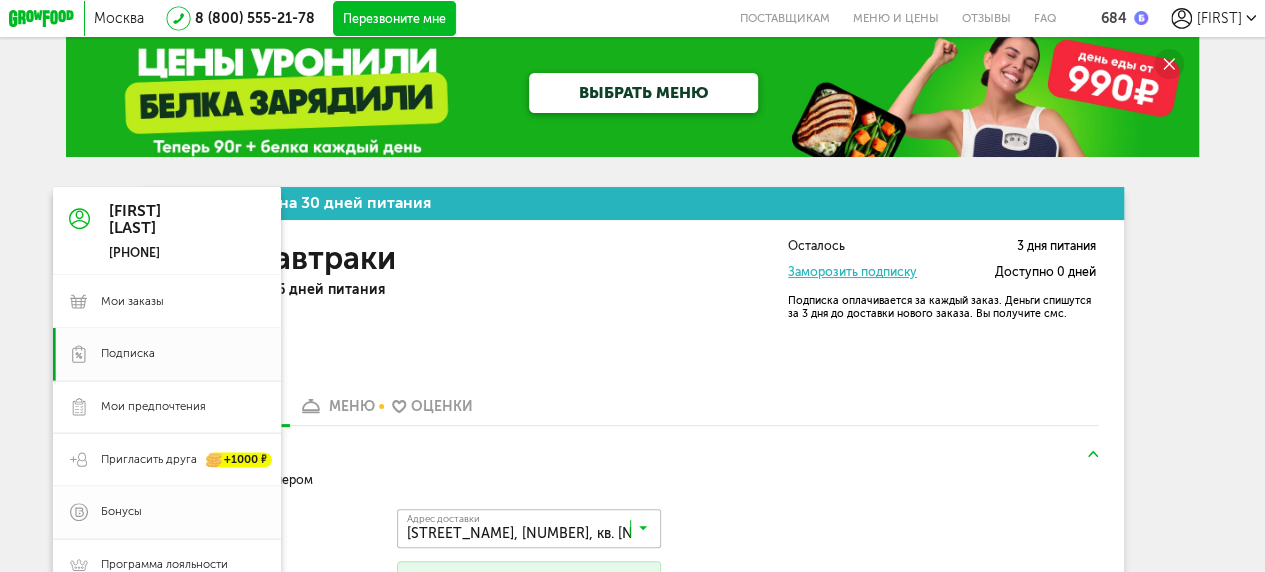 scroll, scrollTop: 20, scrollLeft: 0, axis: vertical 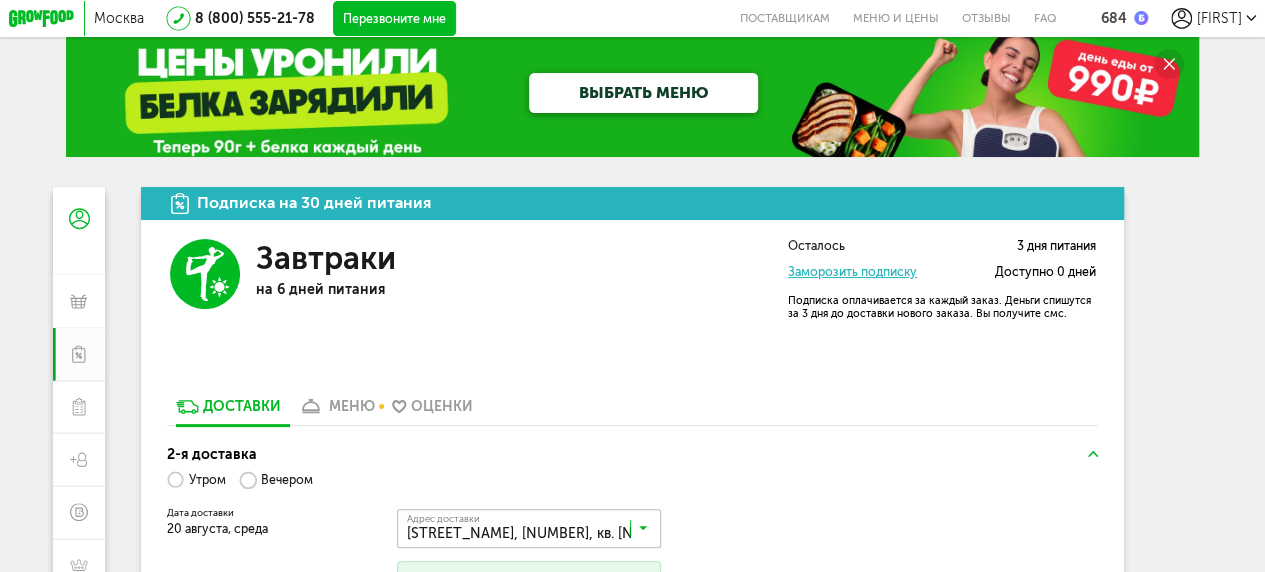 click on "[FIRST]" at bounding box center (1213, 18) 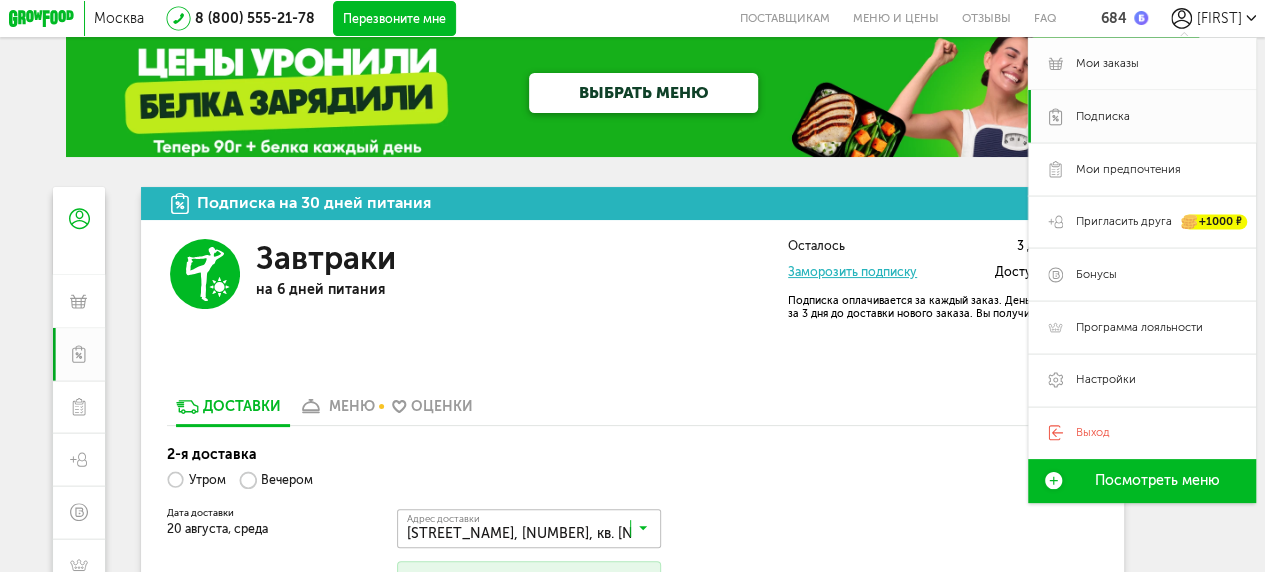 click on "Мои заказы" at bounding box center [1107, 64] 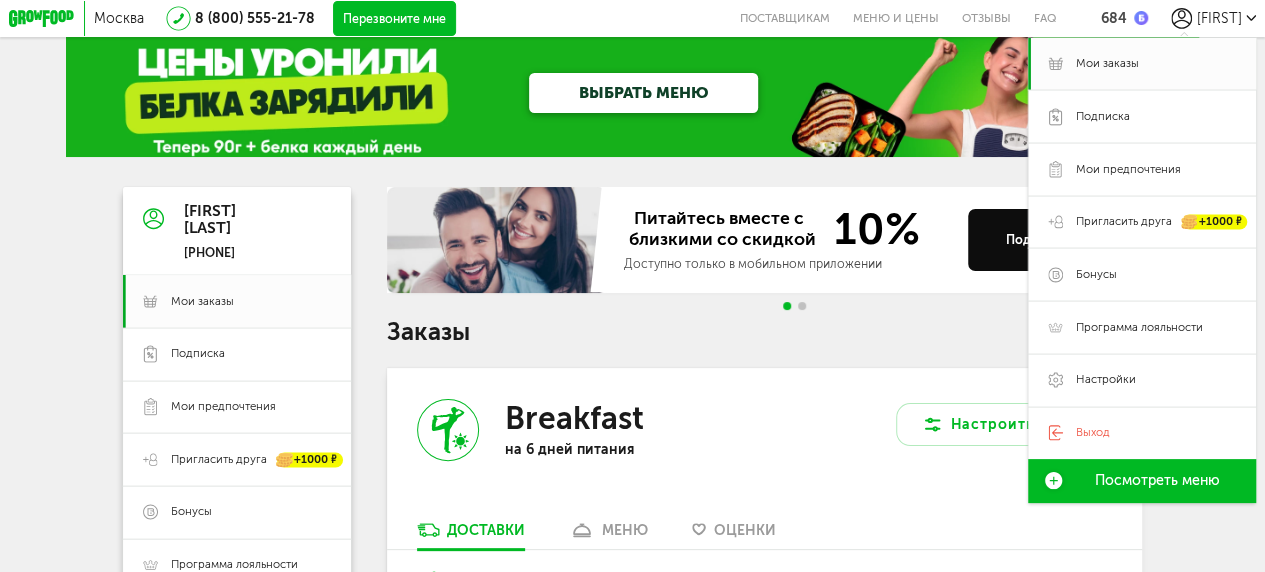 click on "Заказы" at bounding box center (764, 332) 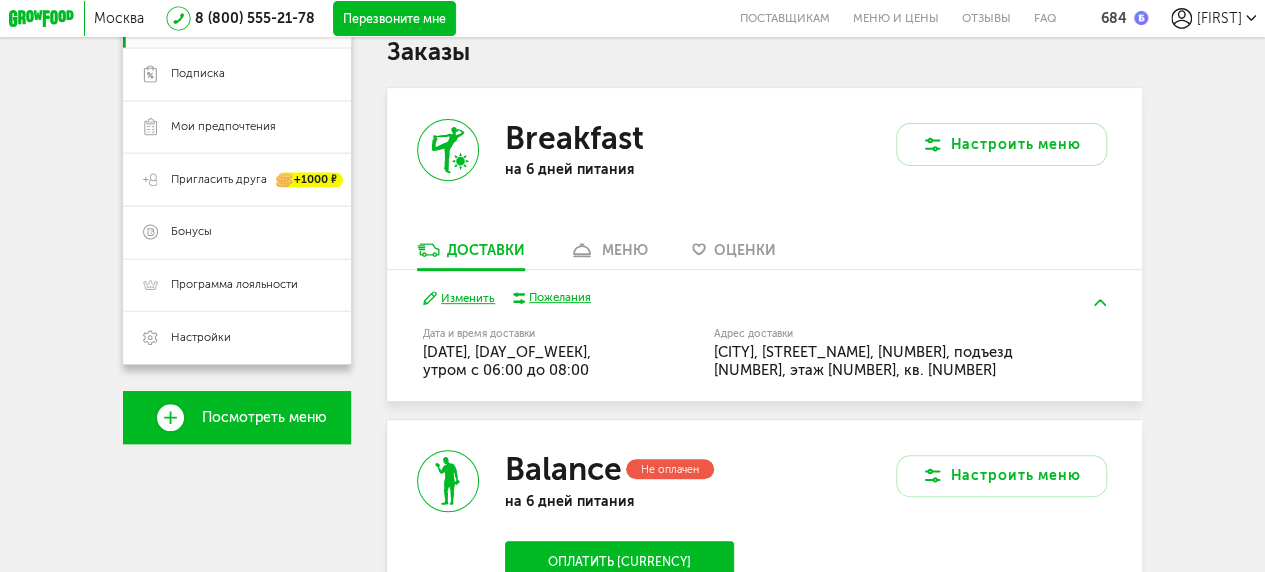 scroll, scrollTop: 300, scrollLeft: 0, axis: vertical 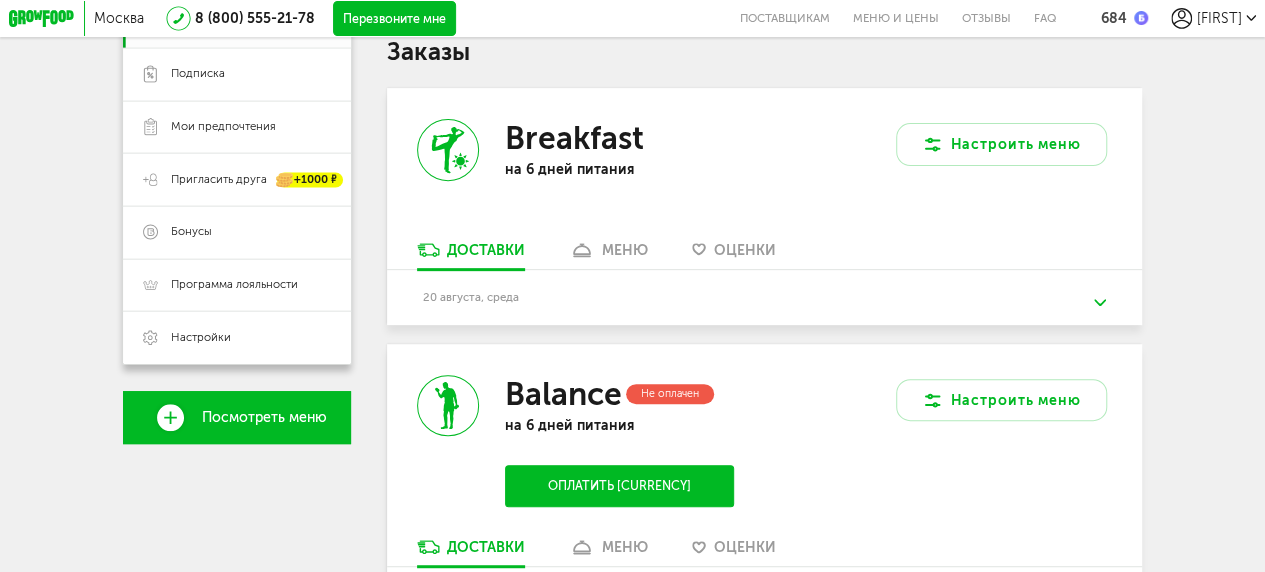 click at bounding box center [1099, 302] 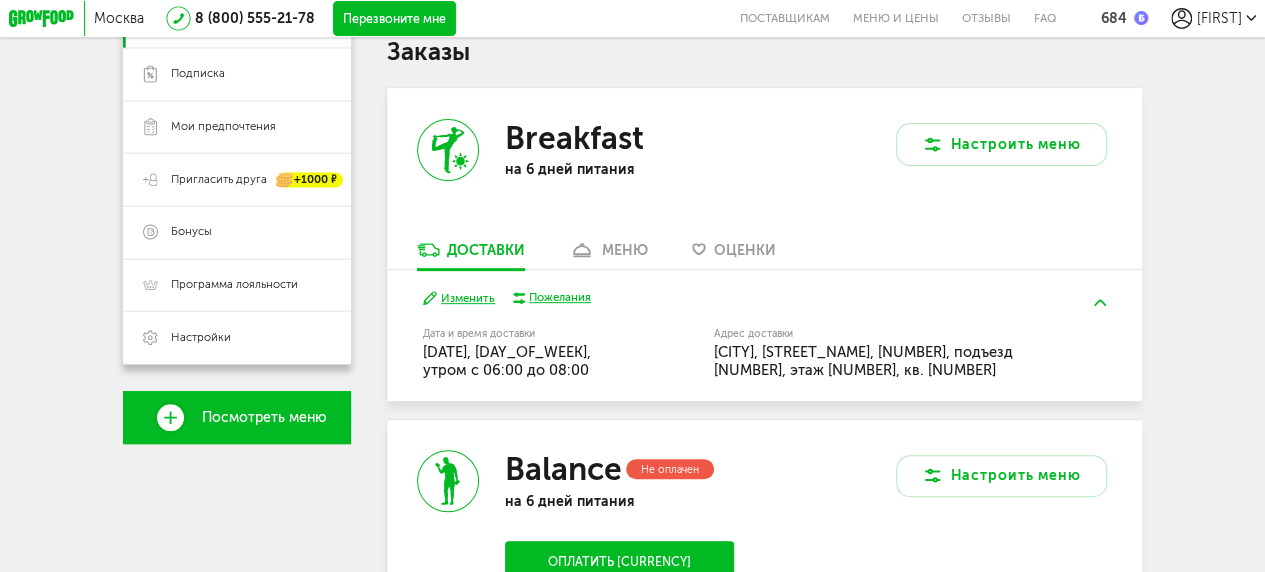 click on "Изменить" at bounding box center [459, 298] 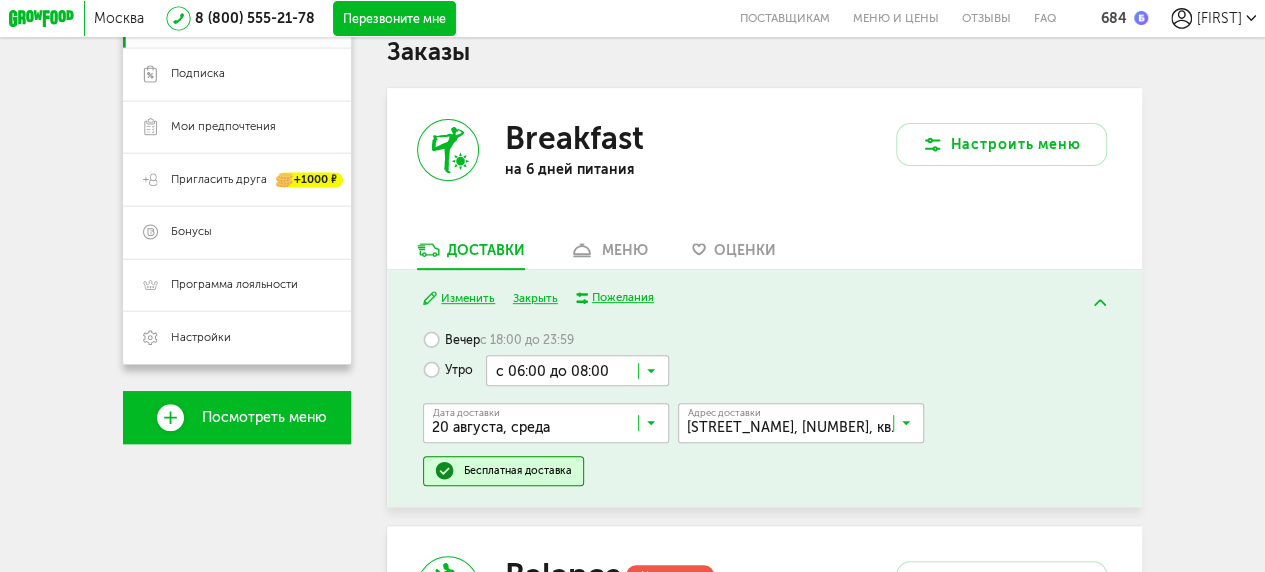 click on "Пожелания" at bounding box center (623, 298) 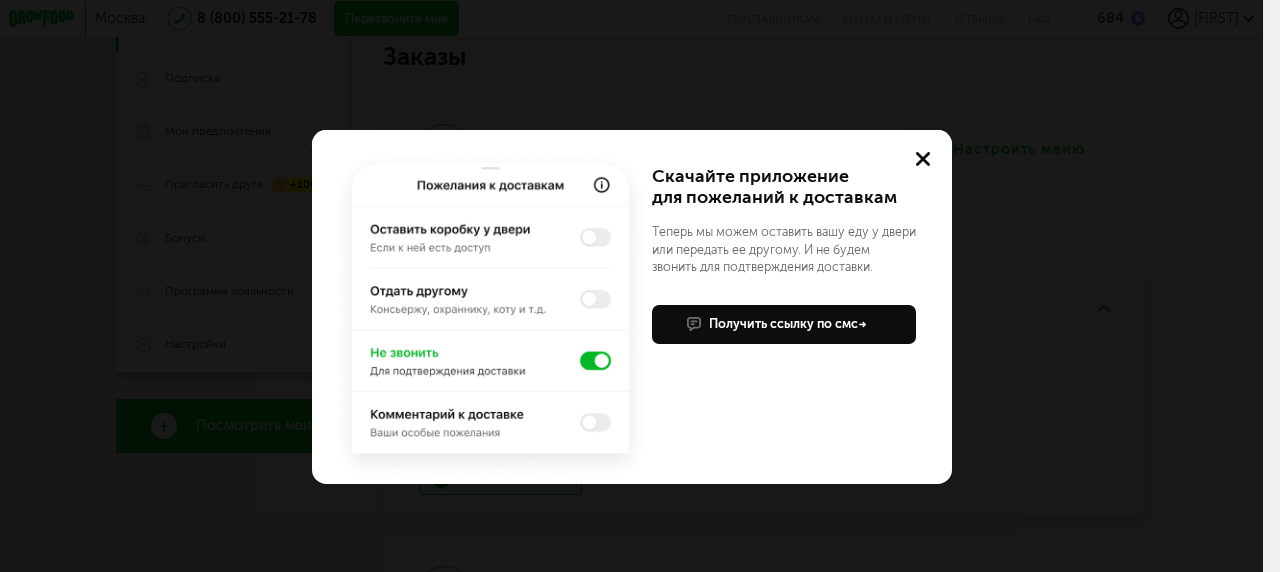 click 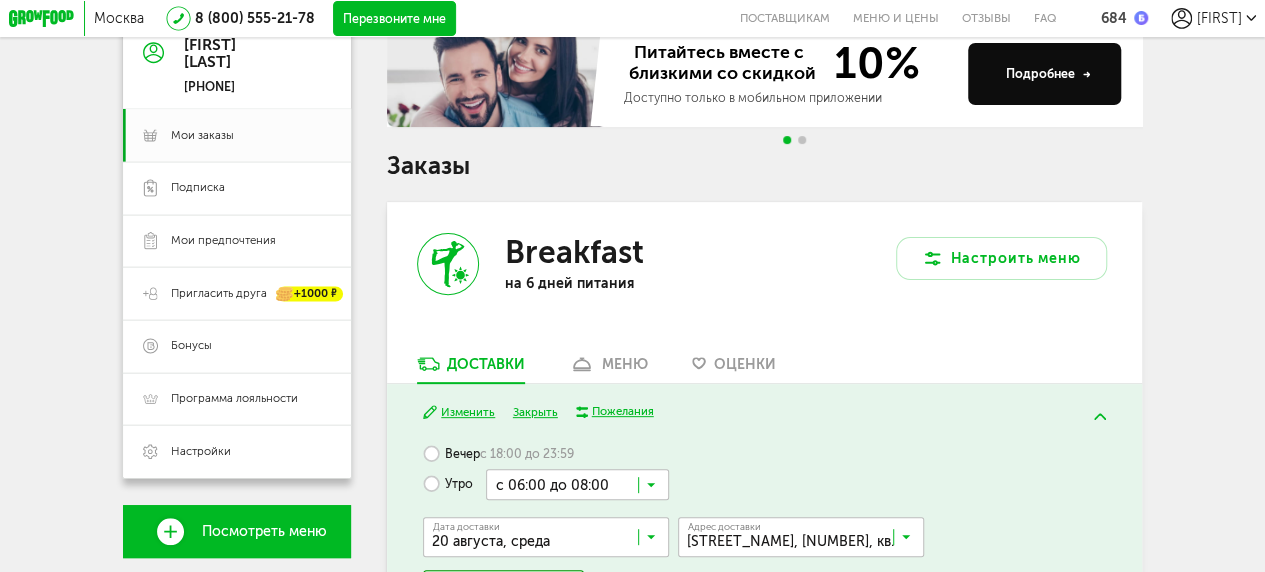 scroll, scrollTop: 156, scrollLeft: 0, axis: vertical 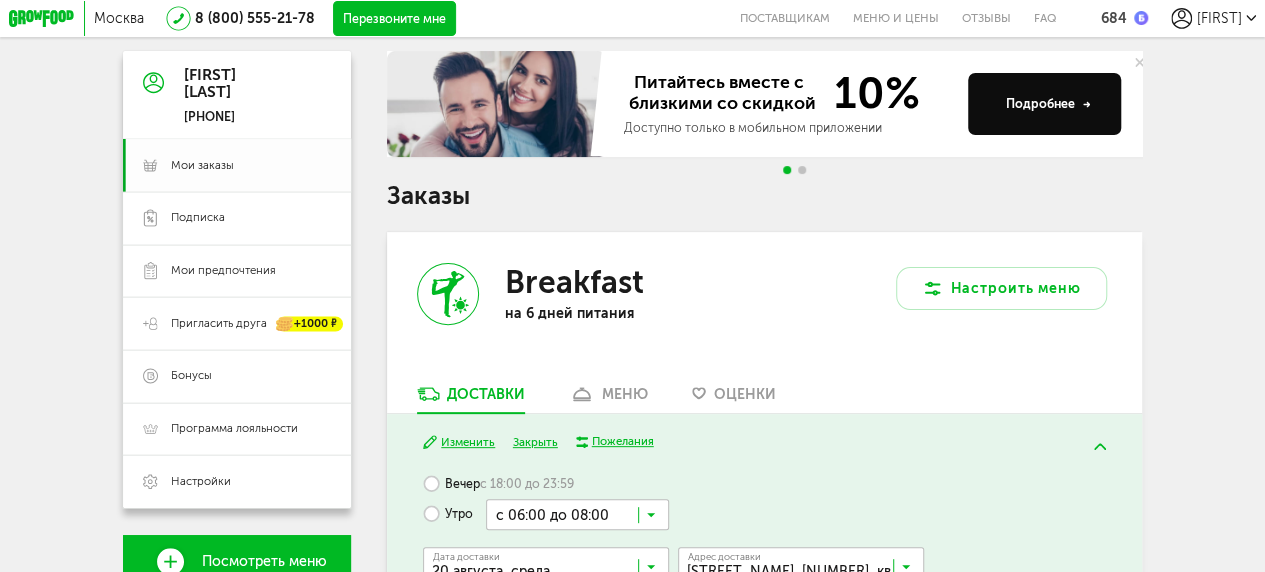click on "Мои заказы" at bounding box center [202, 166] 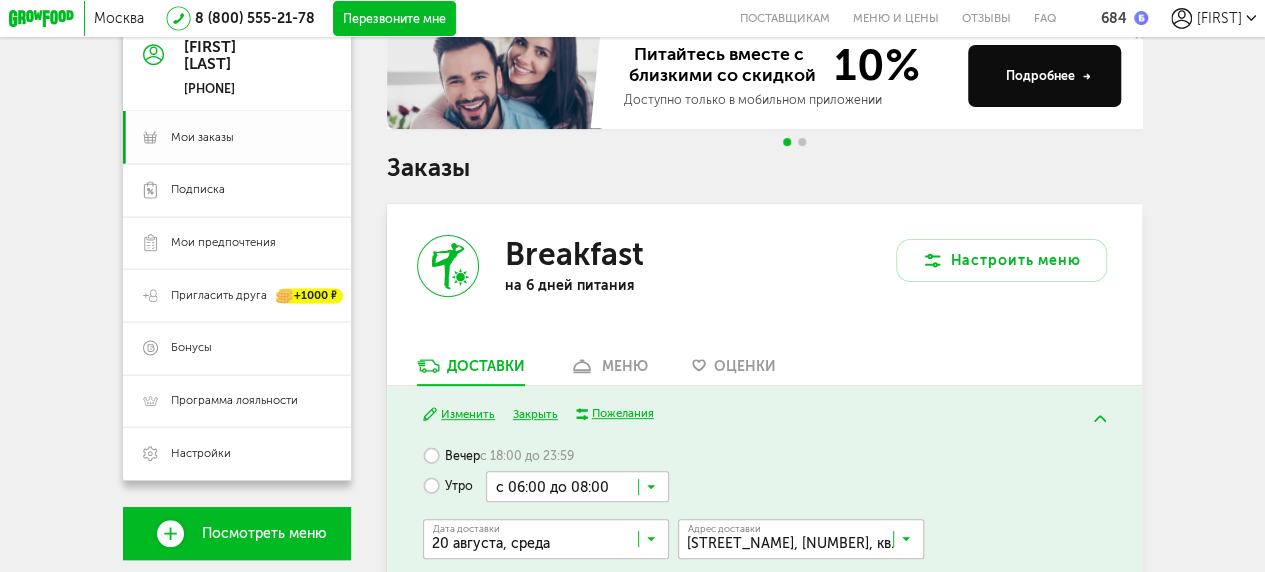 scroll, scrollTop: 26, scrollLeft: 0, axis: vertical 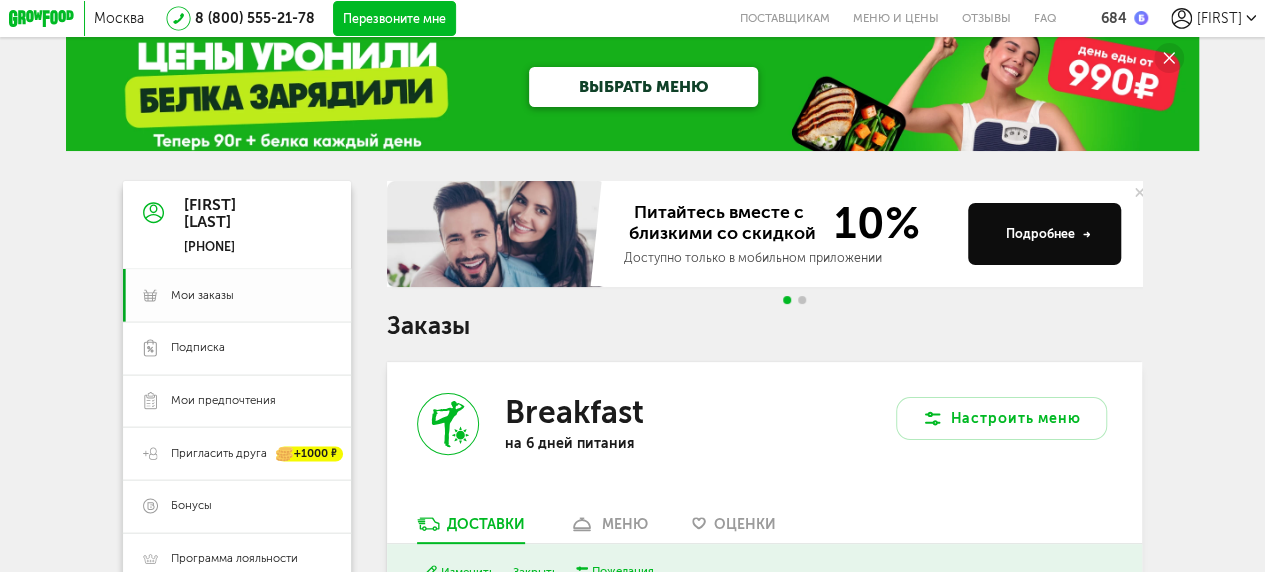click on "Мои заказы" at bounding box center (202, 296) 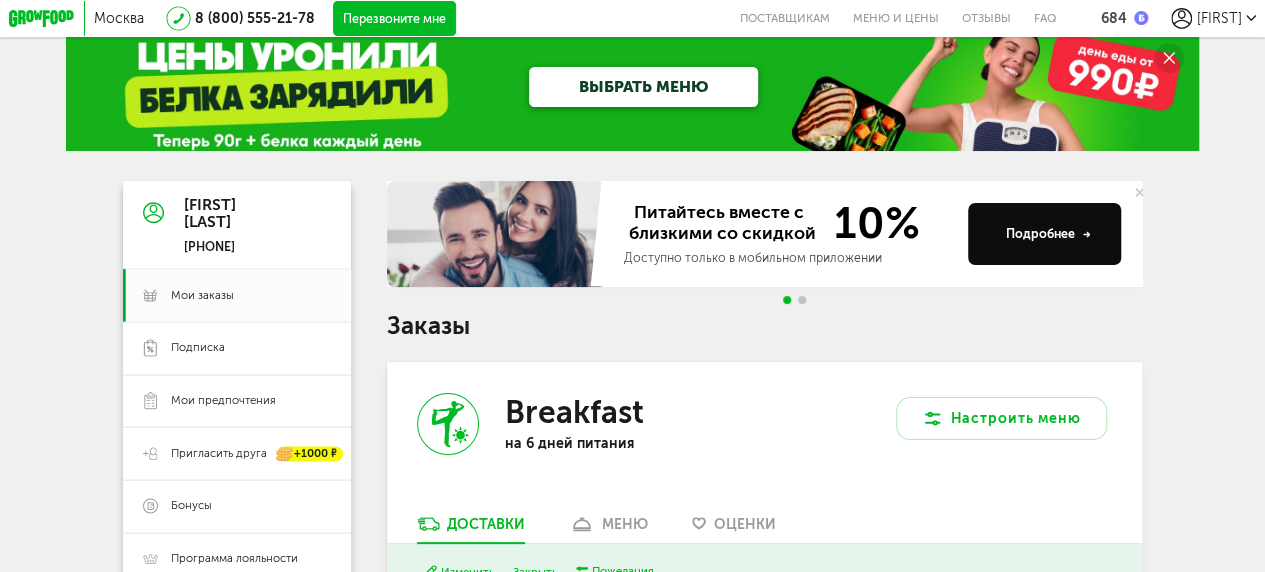 click 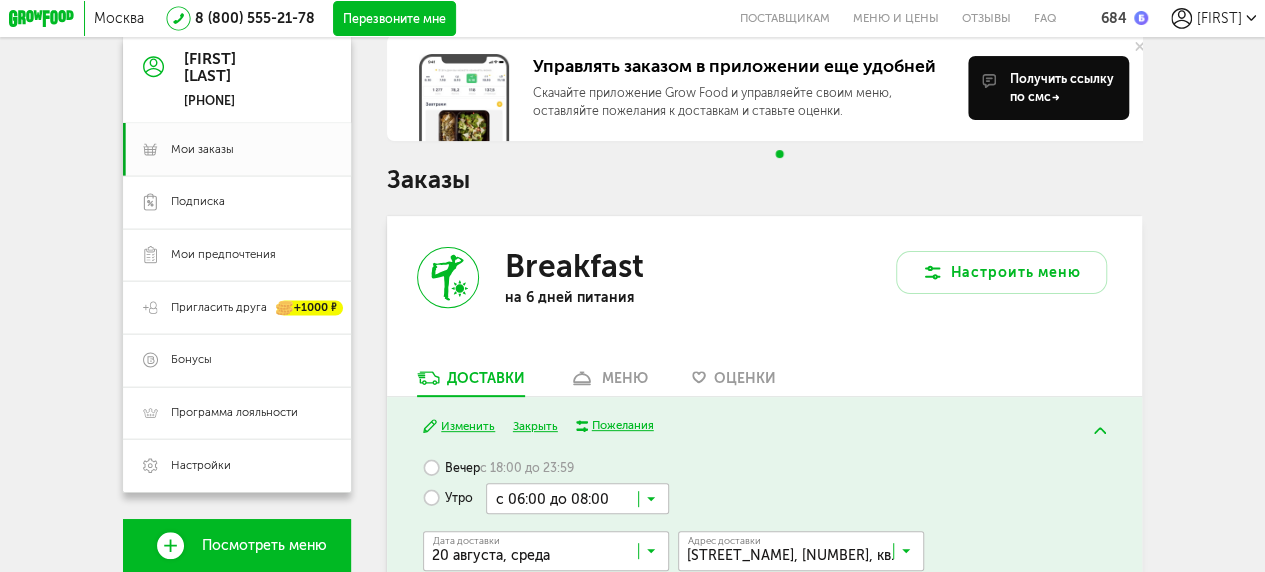 scroll, scrollTop: 0, scrollLeft: 0, axis: both 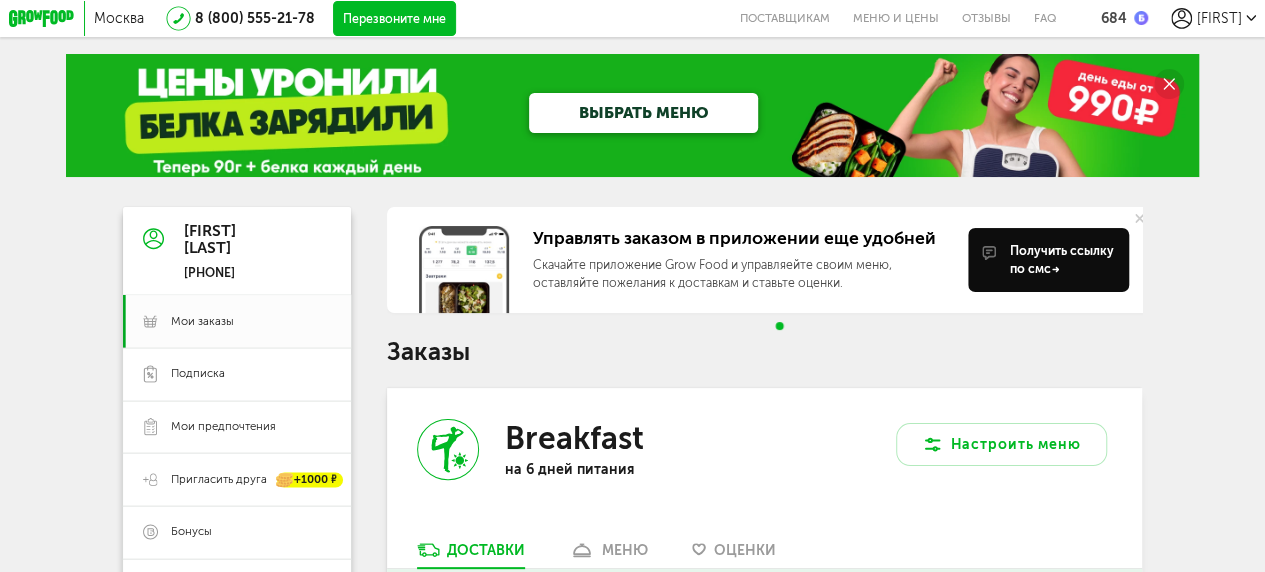 click 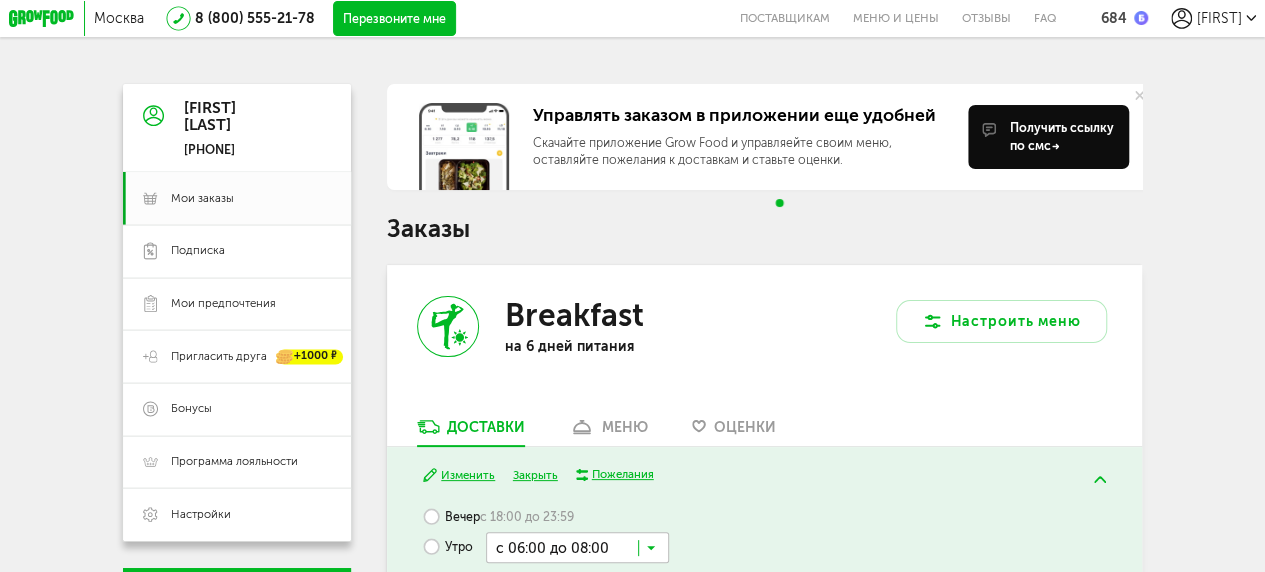click 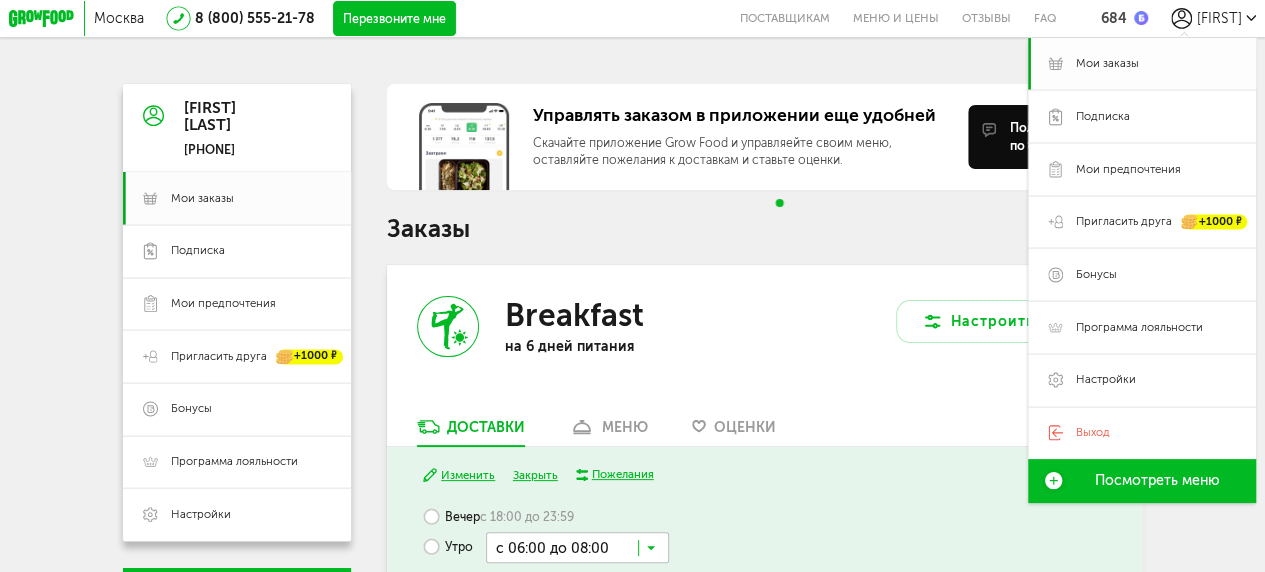 click on "Мои заказы" at bounding box center (1107, 64) 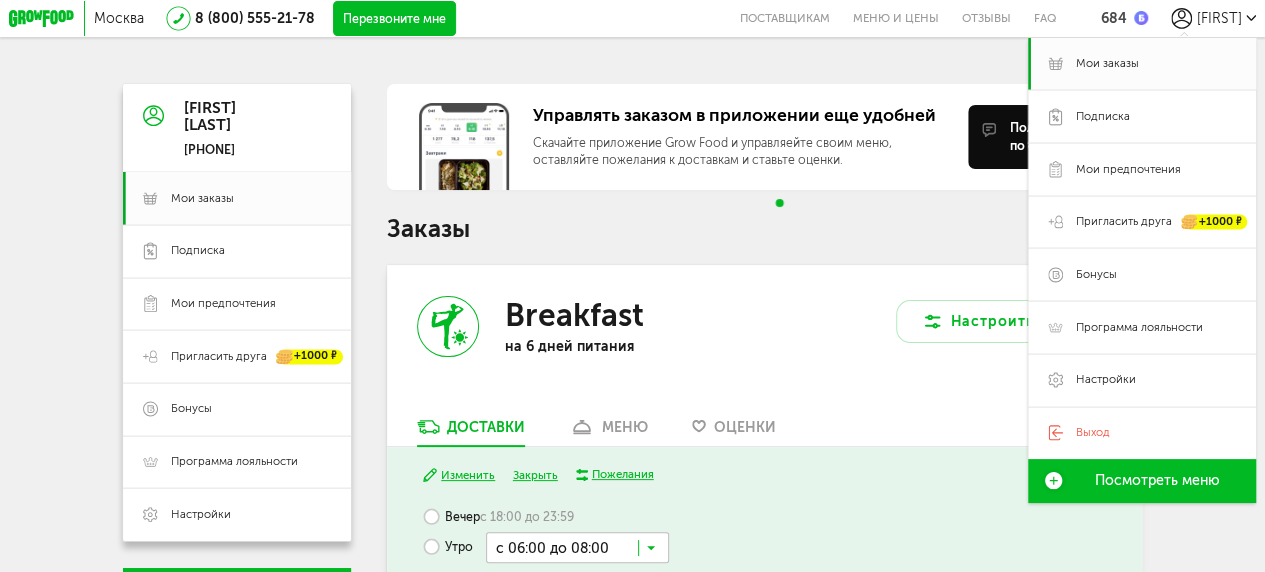 click 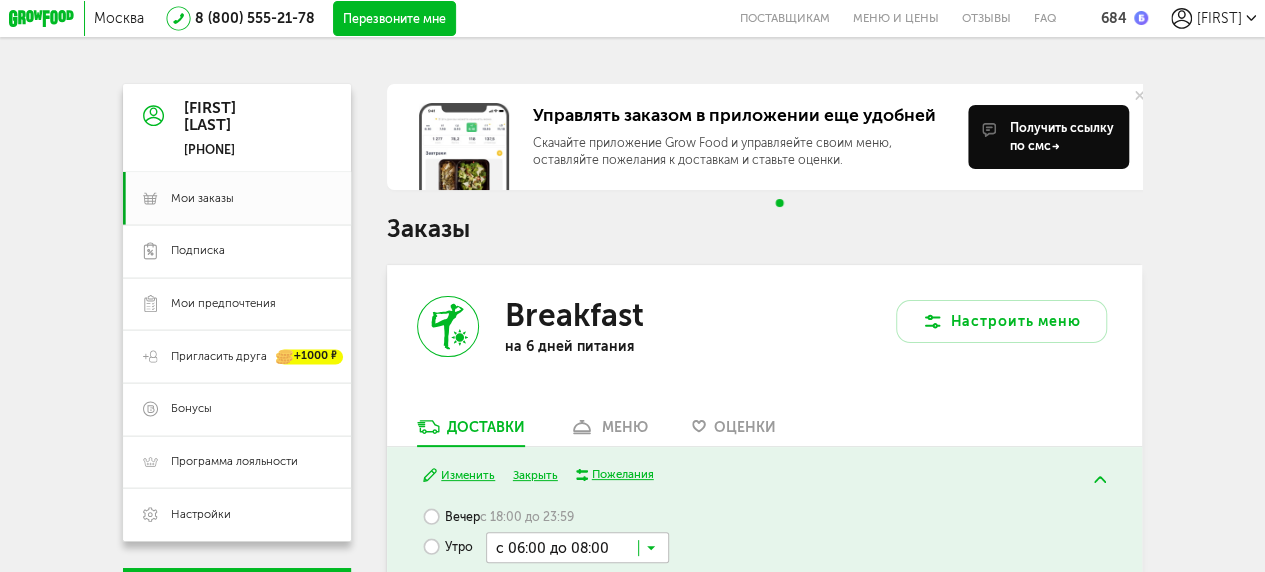 click 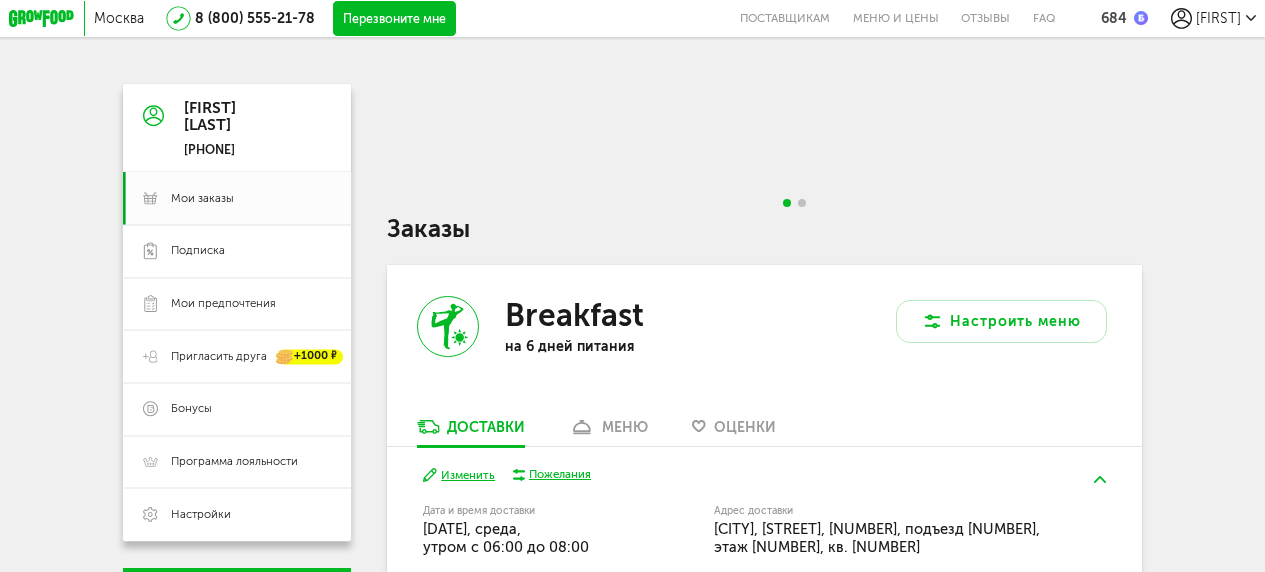 scroll, scrollTop: 0, scrollLeft: 0, axis: both 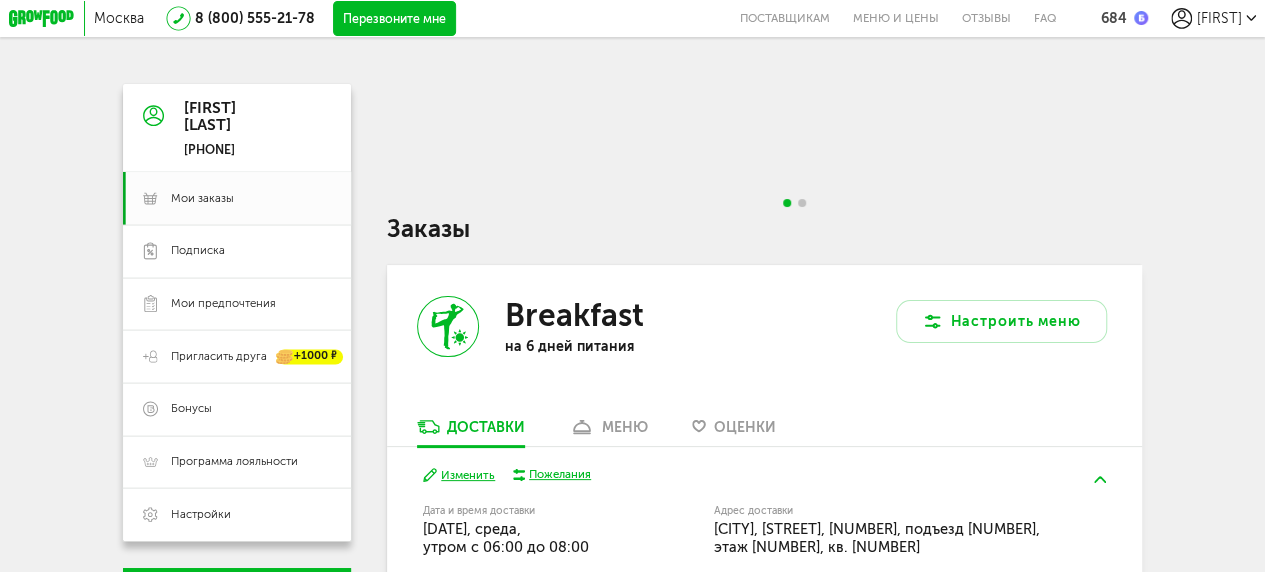 click at bounding box center (802, 203) 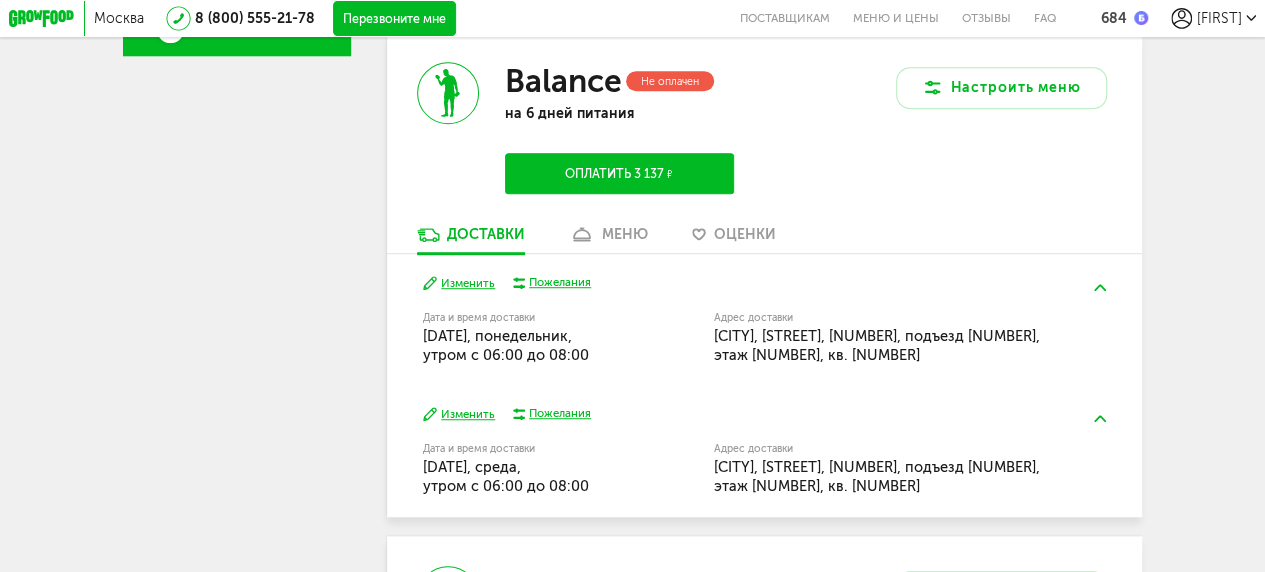 scroll, scrollTop: 562, scrollLeft: 0, axis: vertical 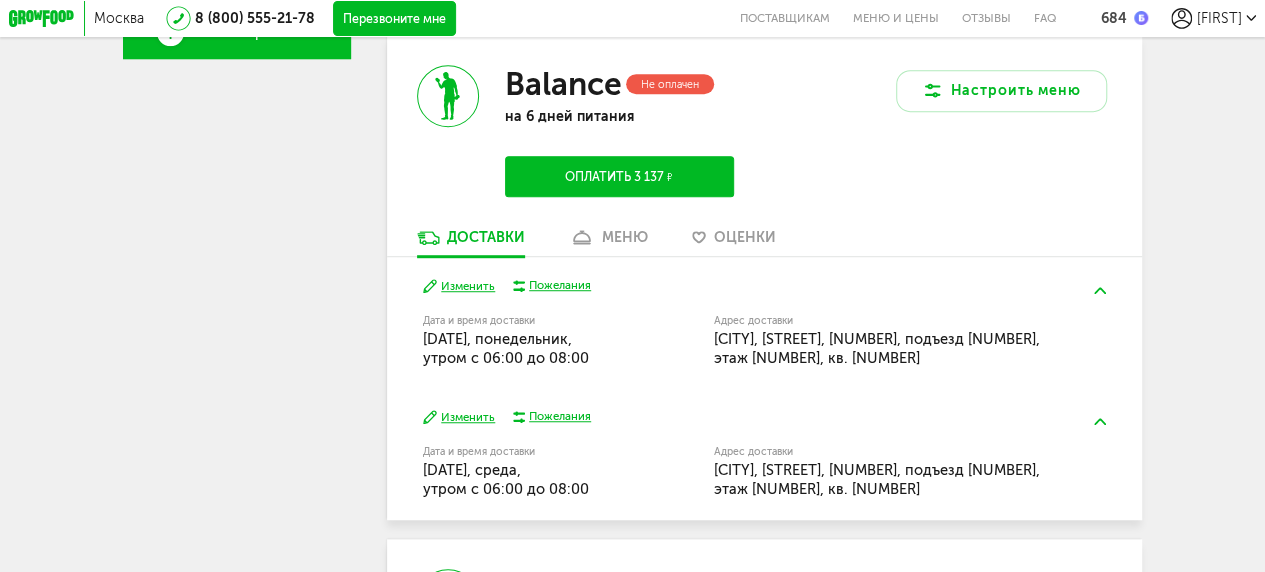 click on "меню" at bounding box center (625, 237) 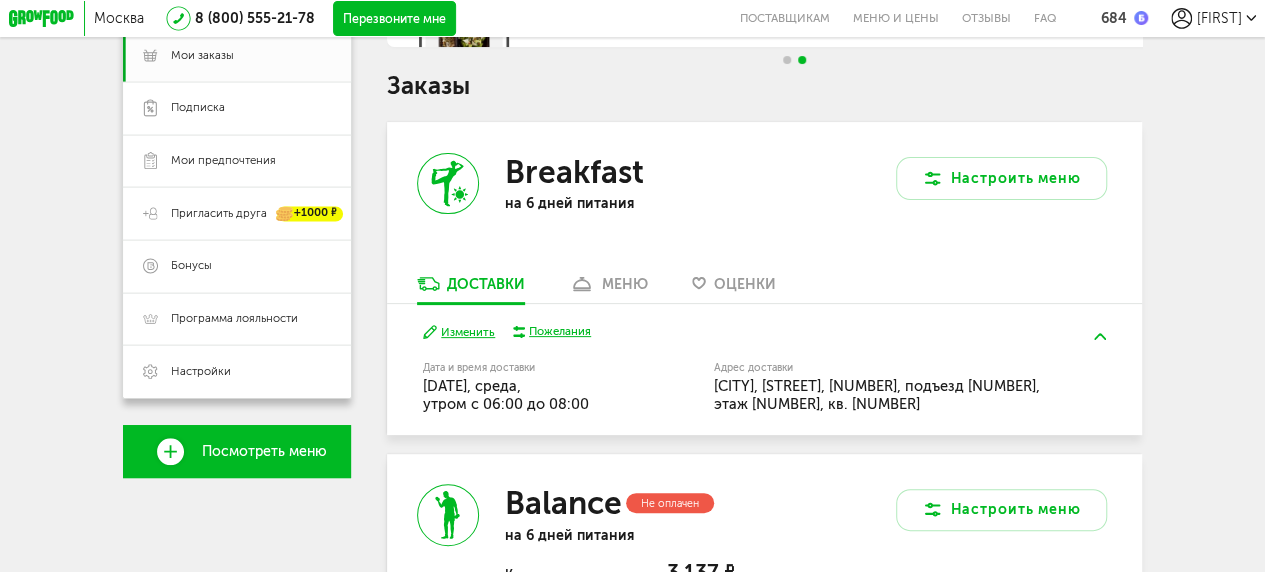 scroll, scrollTop: 0, scrollLeft: 0, axis: both 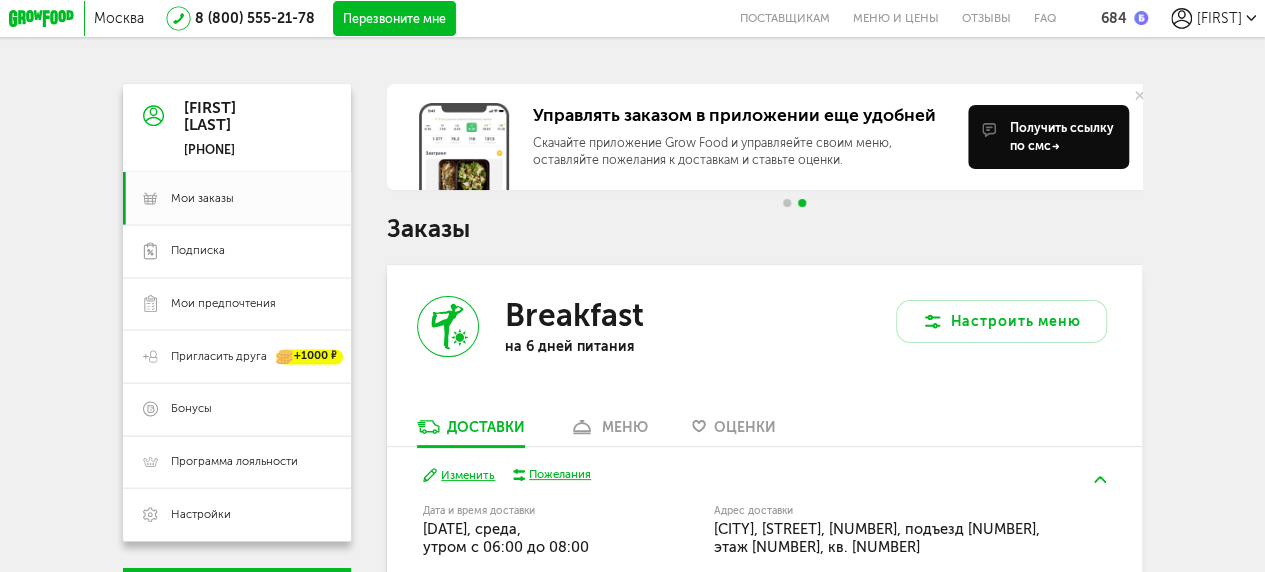 click at bounding box center [1139, 95] 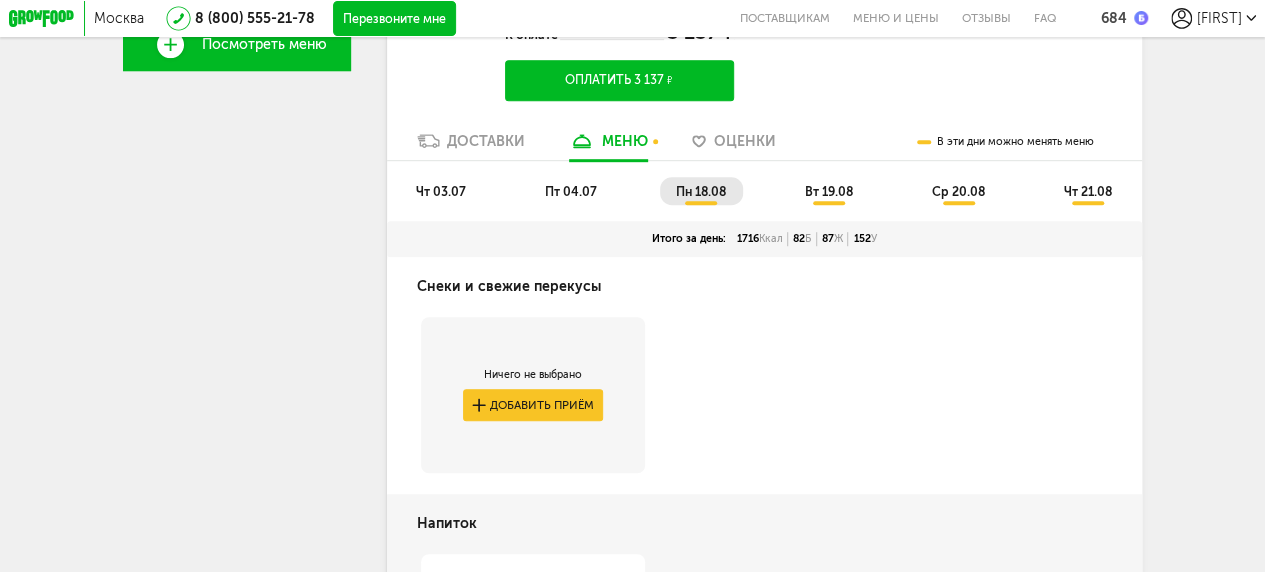 scroll, scrollTop: 383, scrollLeft: 0, axis: vertical 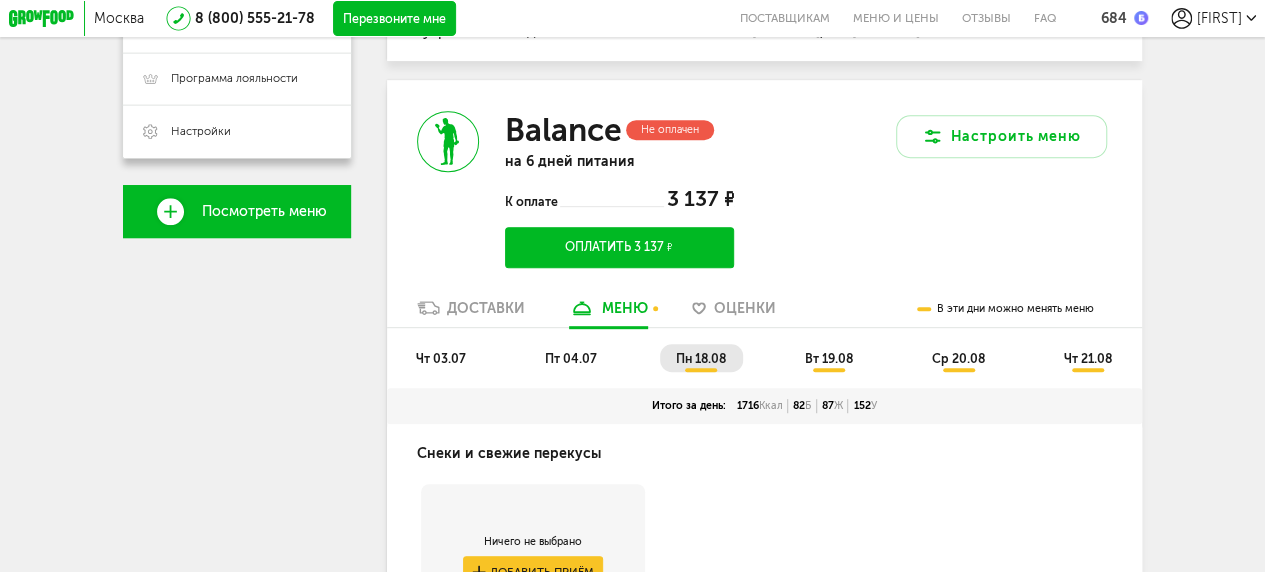 click at bounding box center (924, 309) 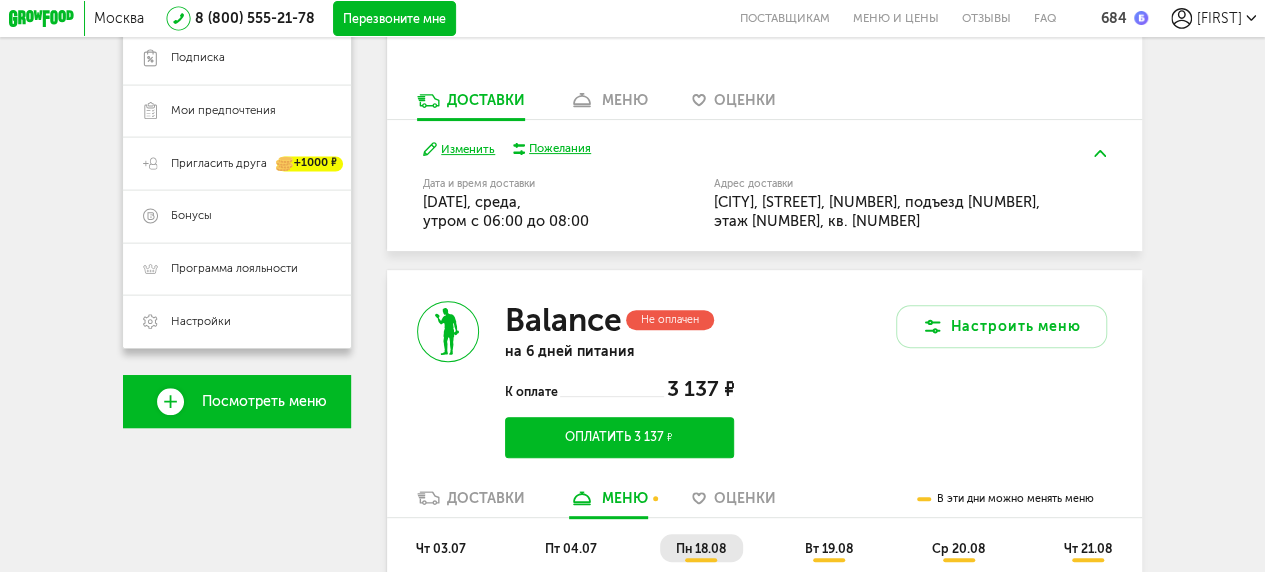 scroll, scrollTop: 194, scrollLeft: 0, axis: vertical 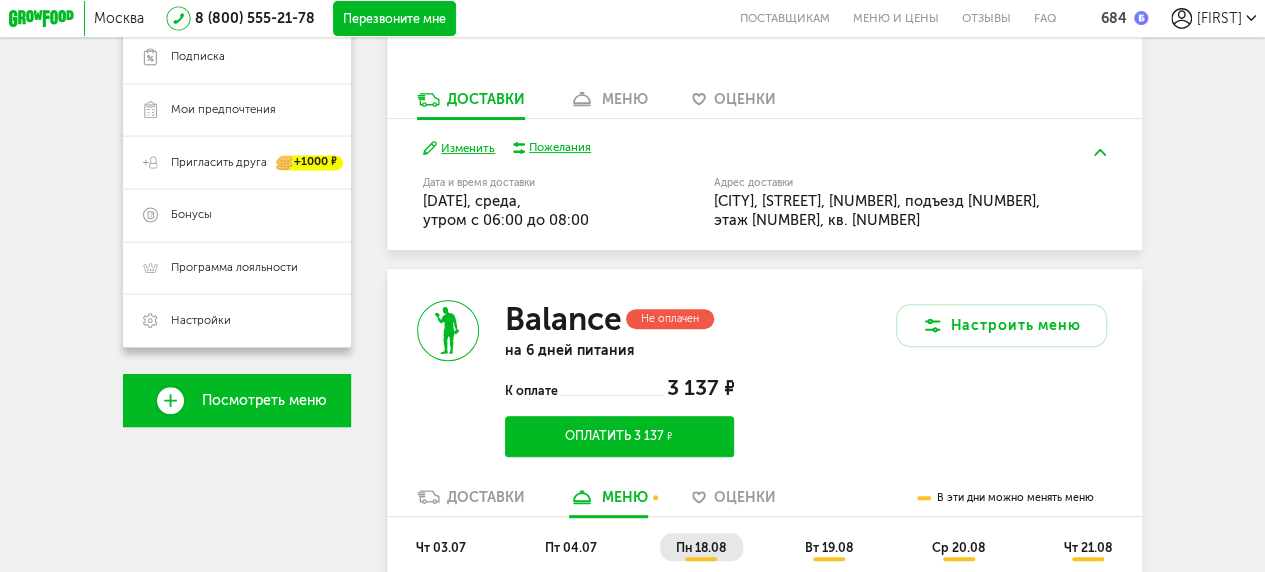 click on "[FIRST]" at bounding box center (1218, 18) 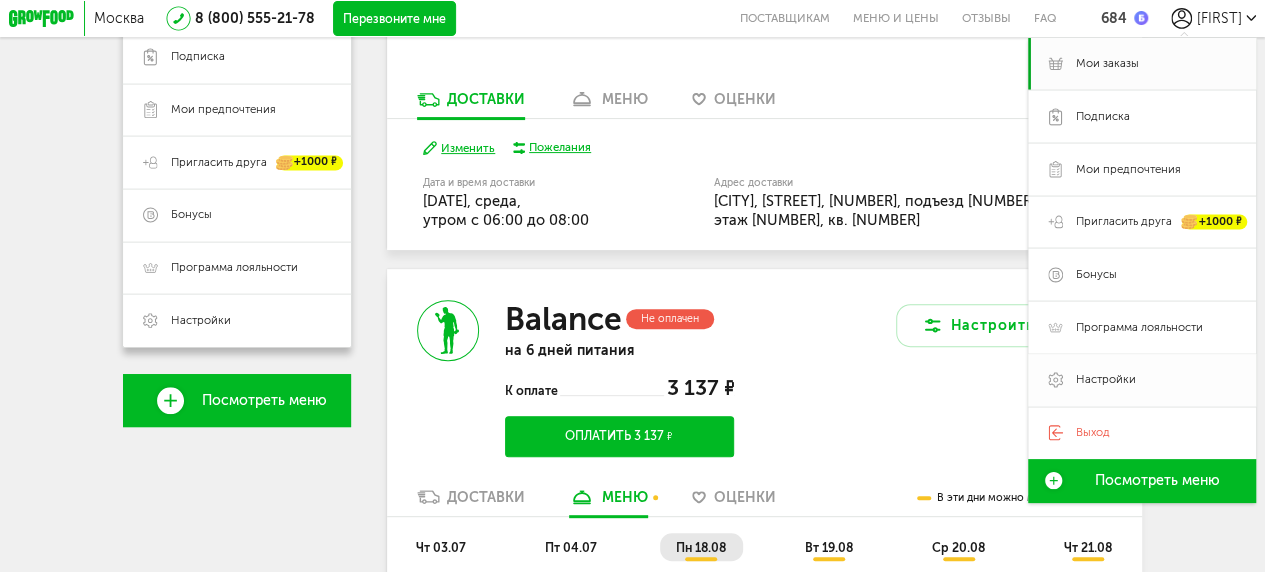 click on "Настройки" at bounding box center (1106, 380) 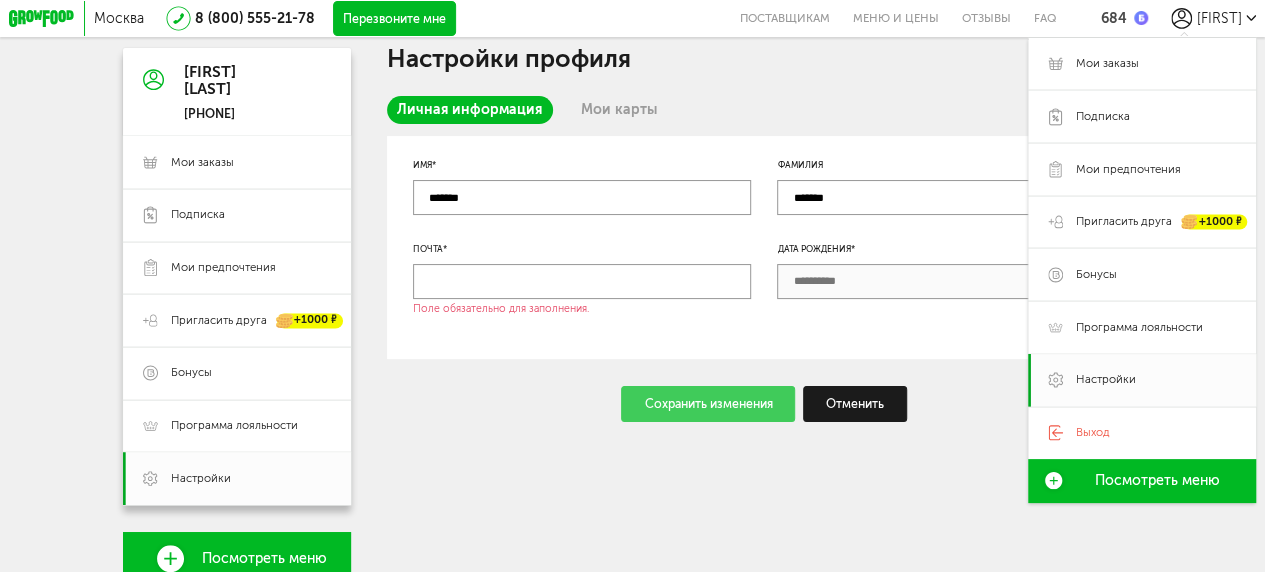 scroll, scrollTop: 0, scrollLeft: 0, axis: both 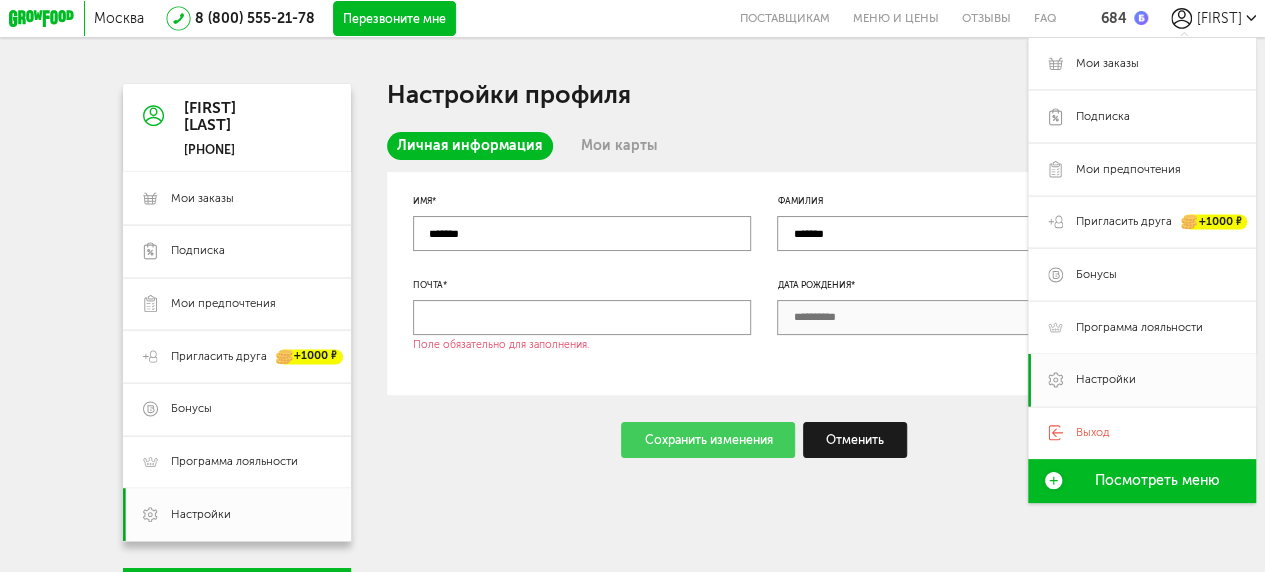 click on "Настройки профиля   Личная информация   Мои карты   Имя*   *******       Фамилия   ******     Почта*     Поле обязательно для заполнения.     Дата рождения*
Сохранить изменения
Отменить" at bounding box center (764, 270) 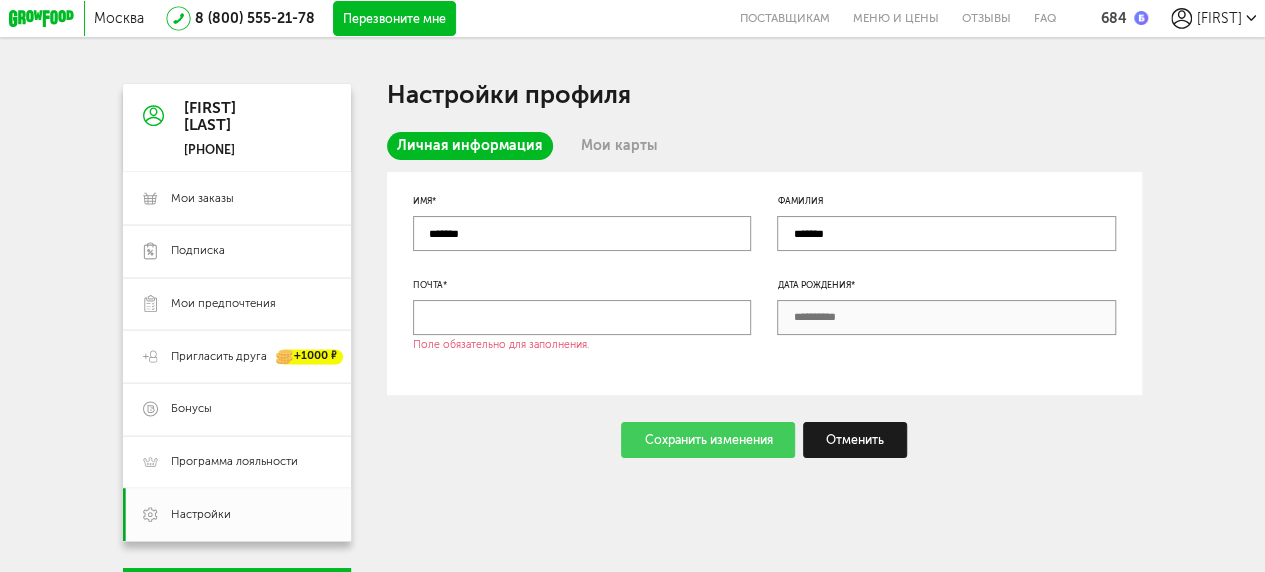 click on "Мои карты" at bounding box center (618, 146) 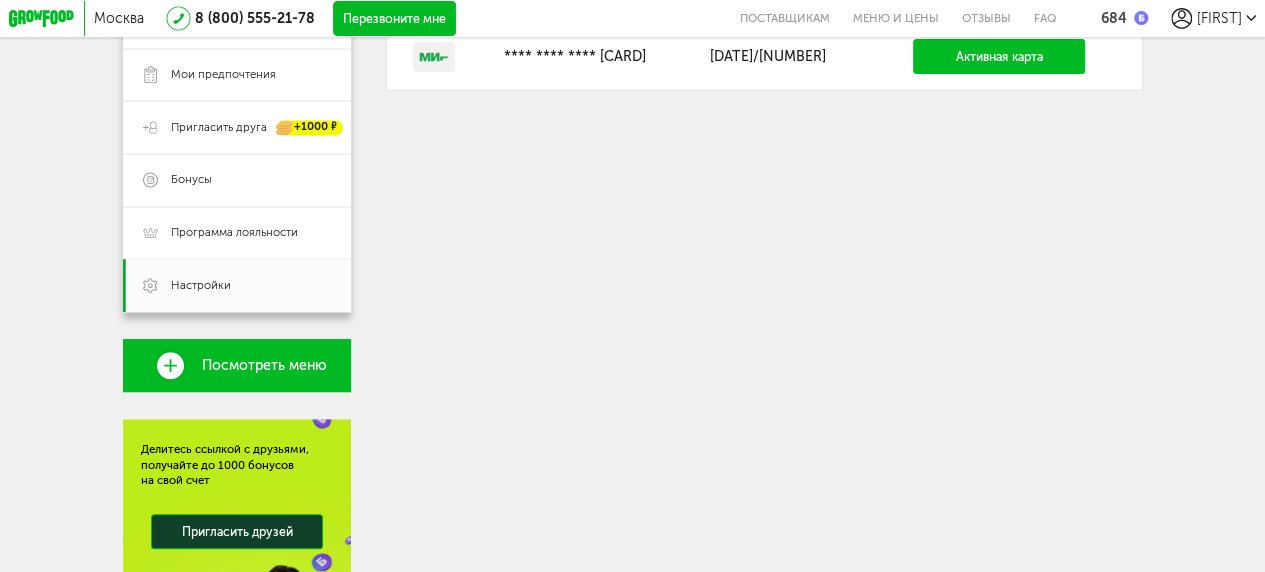scroll, scrollTop: 230, scrollLeft: 0, axis: vertical 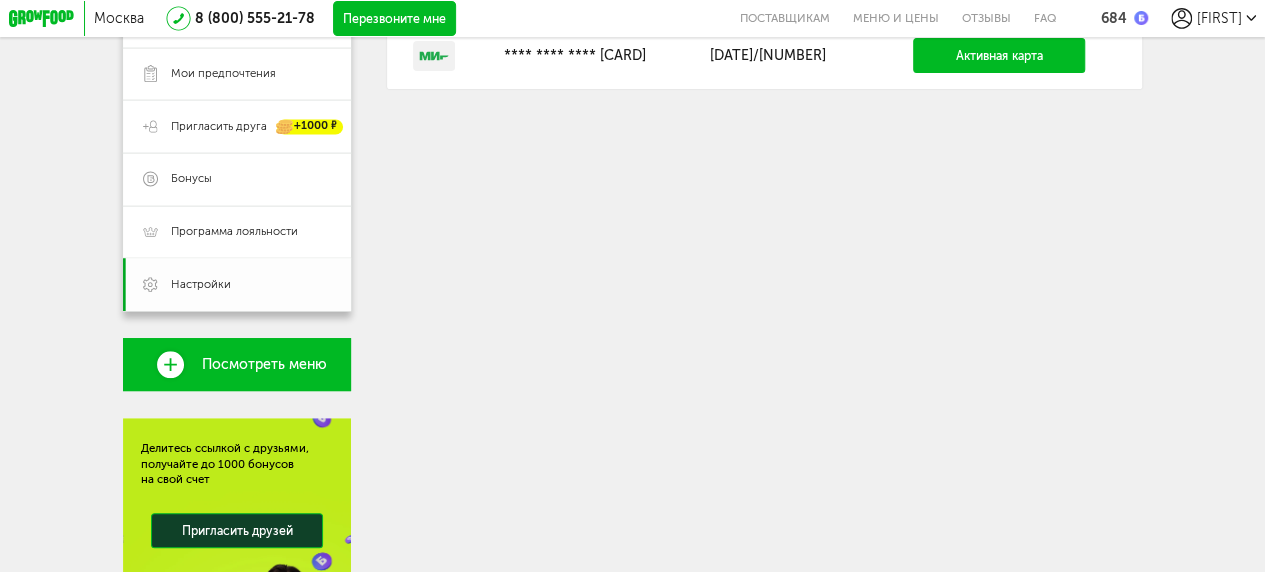 click on "Настройки" at bounding box center [201, 285] 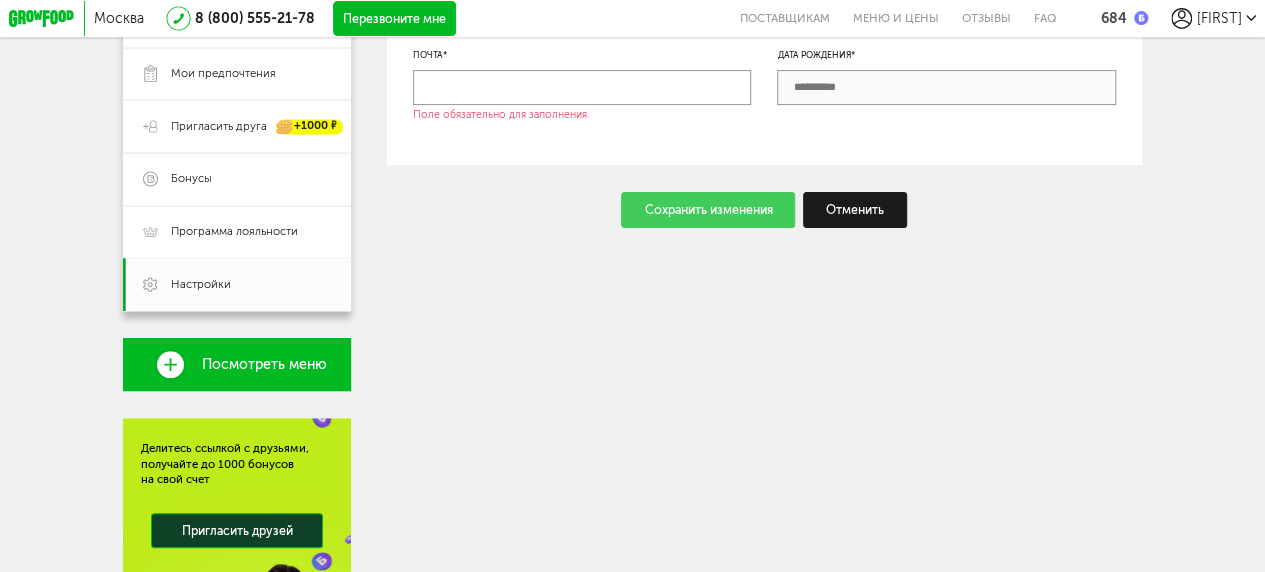 scroll, scrollTop: 0, scrollLeft: 0, axis: both 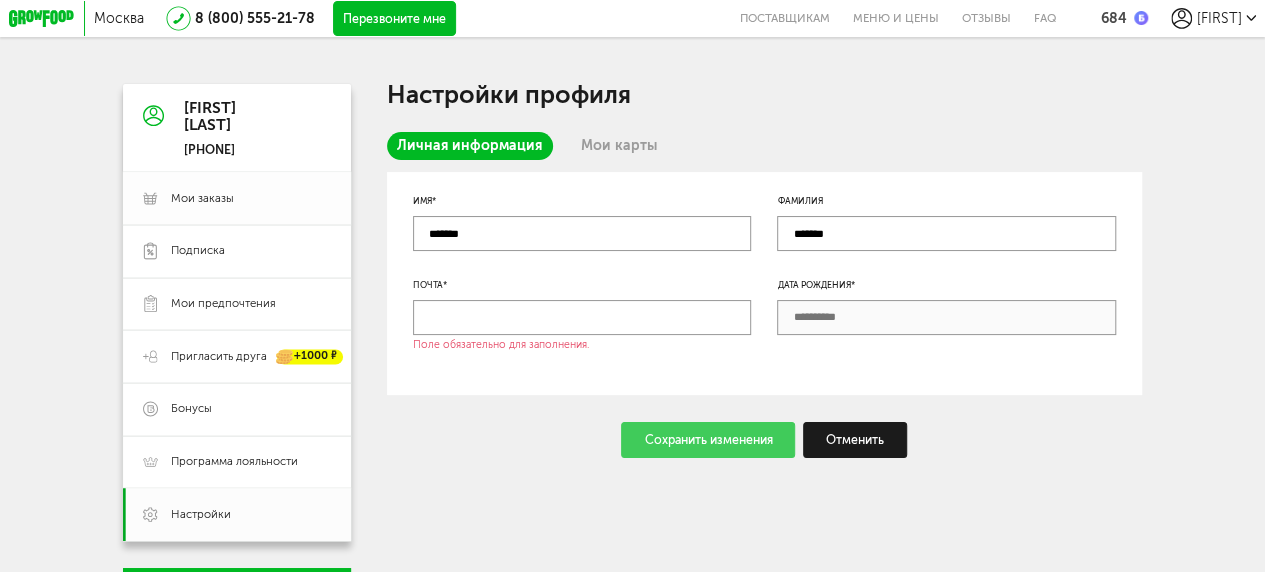 click on "Мои заказы" at bounding box center (202, 199) 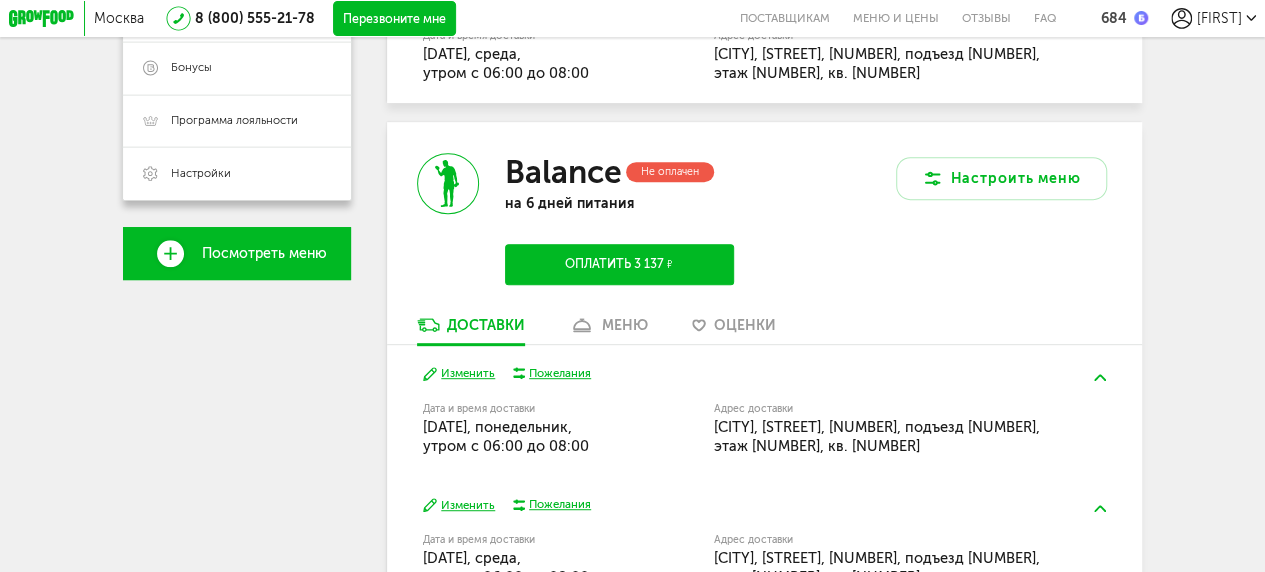 scroll, scrollTop: 340, scrollLeft: 0, axis: vertical 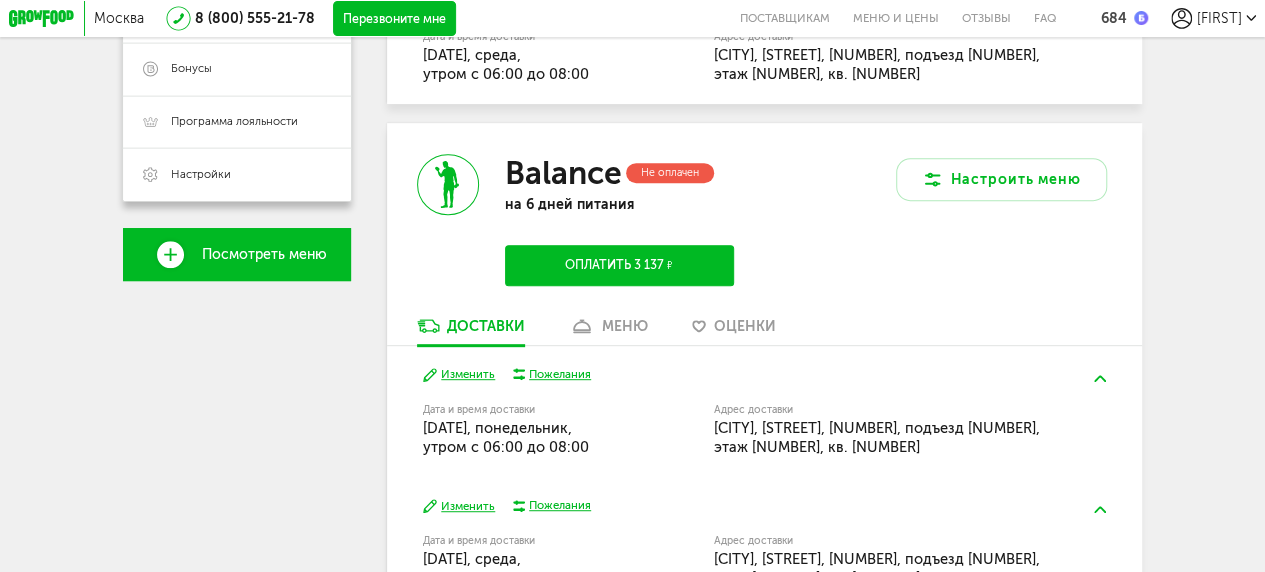 click at bounding box center [1100, 378] 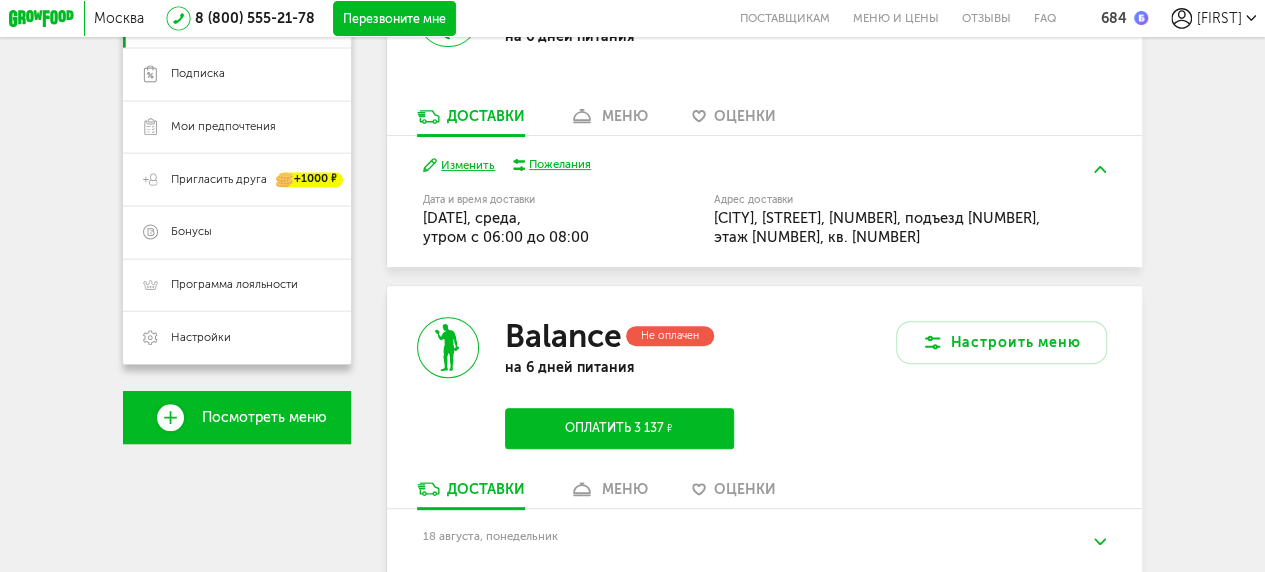 scroll, scrollTop: 0, scrollLeft: 0, axis: both 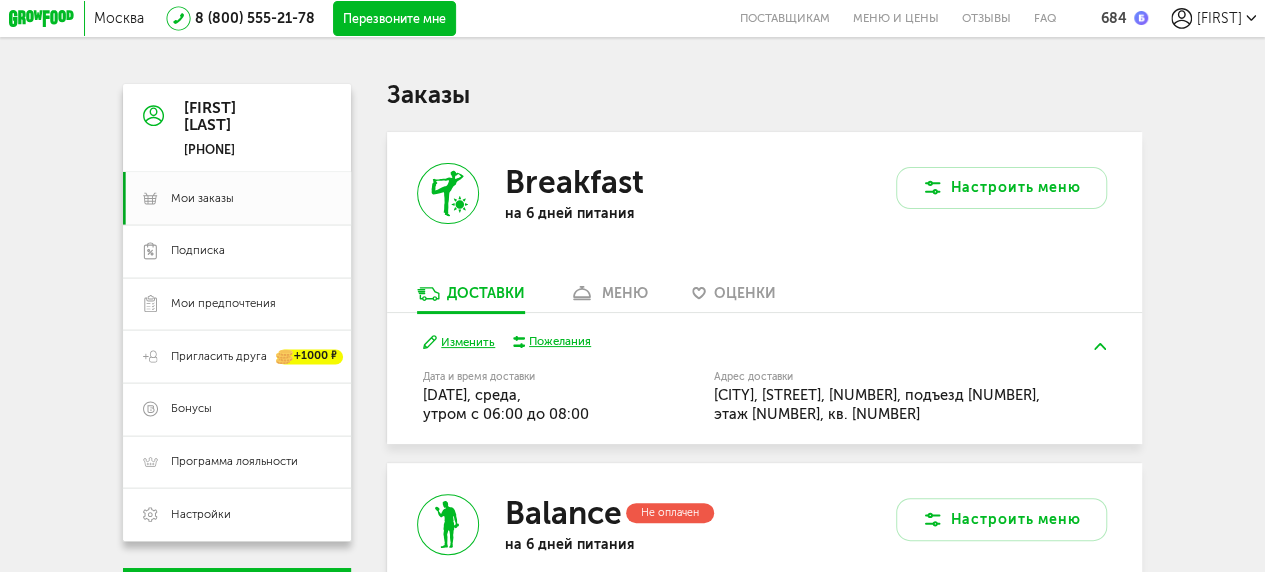 click on "[FIRST]" at bounding box center (1218, 18) 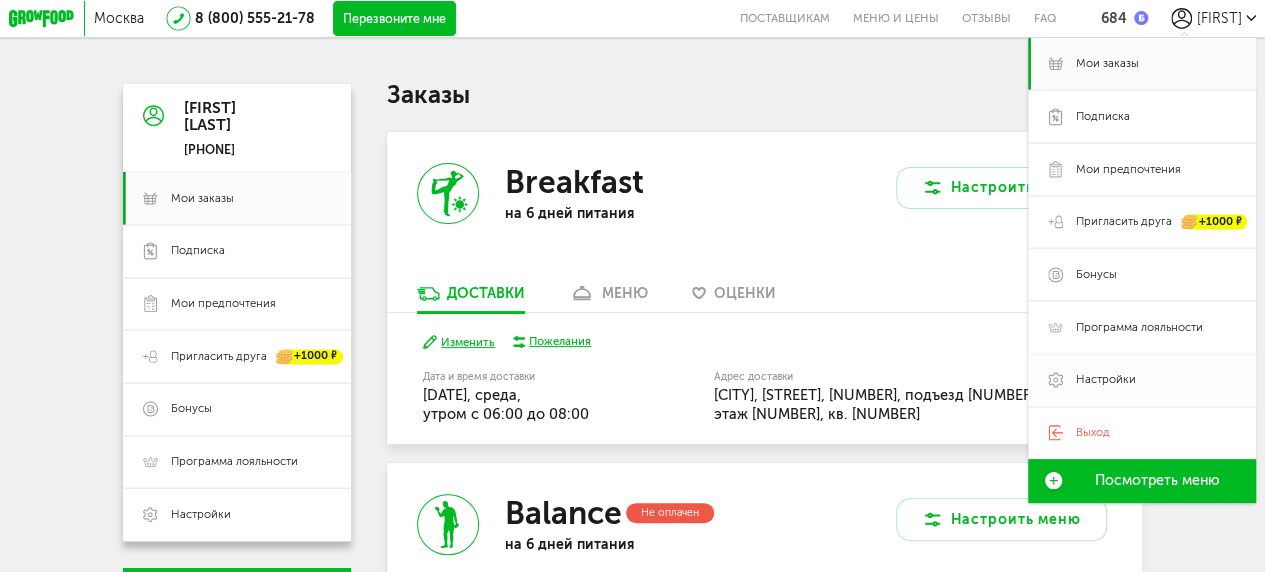 click on "Настройки" at bounding box center [1106, 380] 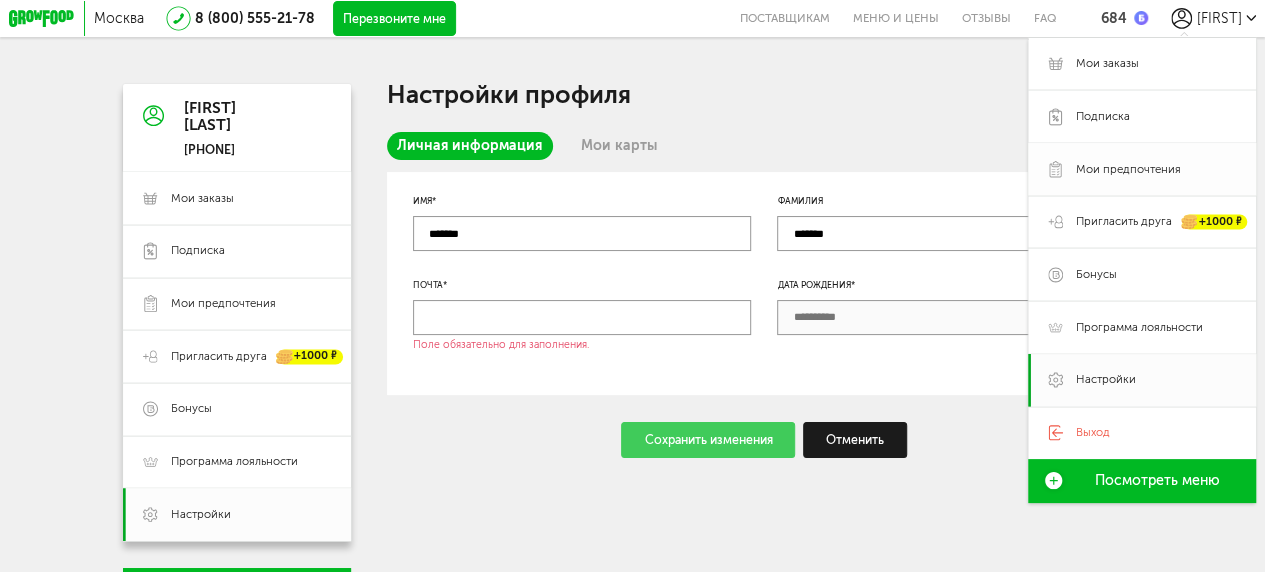 click on "Мои предпочтения" at bounding box center (1128, 170) 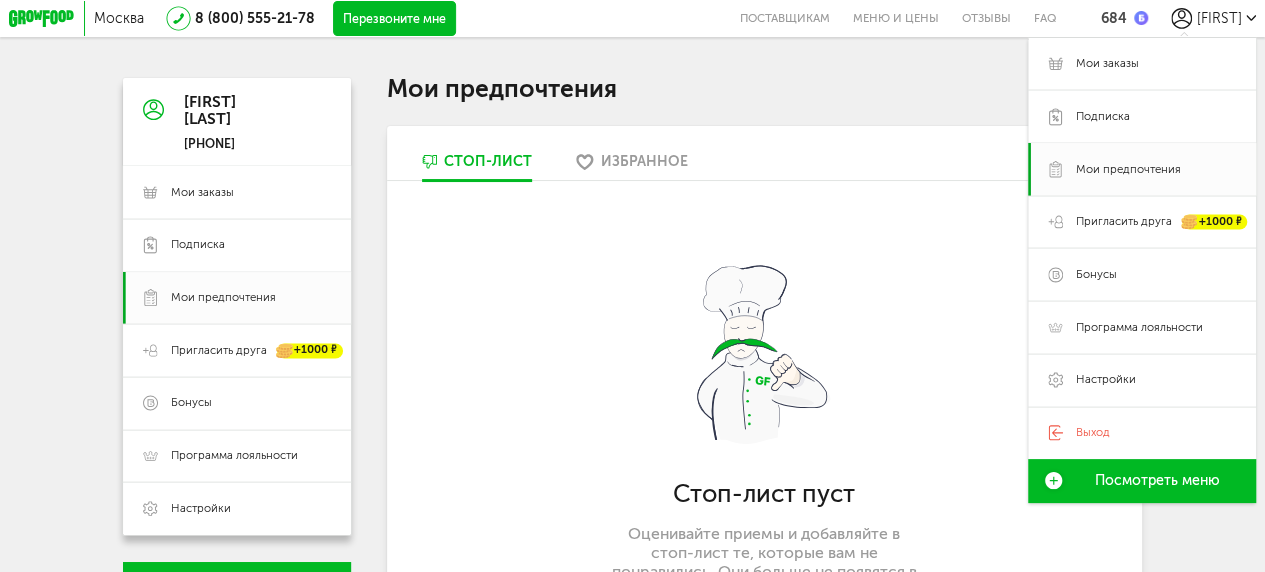 scroll, scrollTop: 5, scrollLeft: 0, axis: vertical 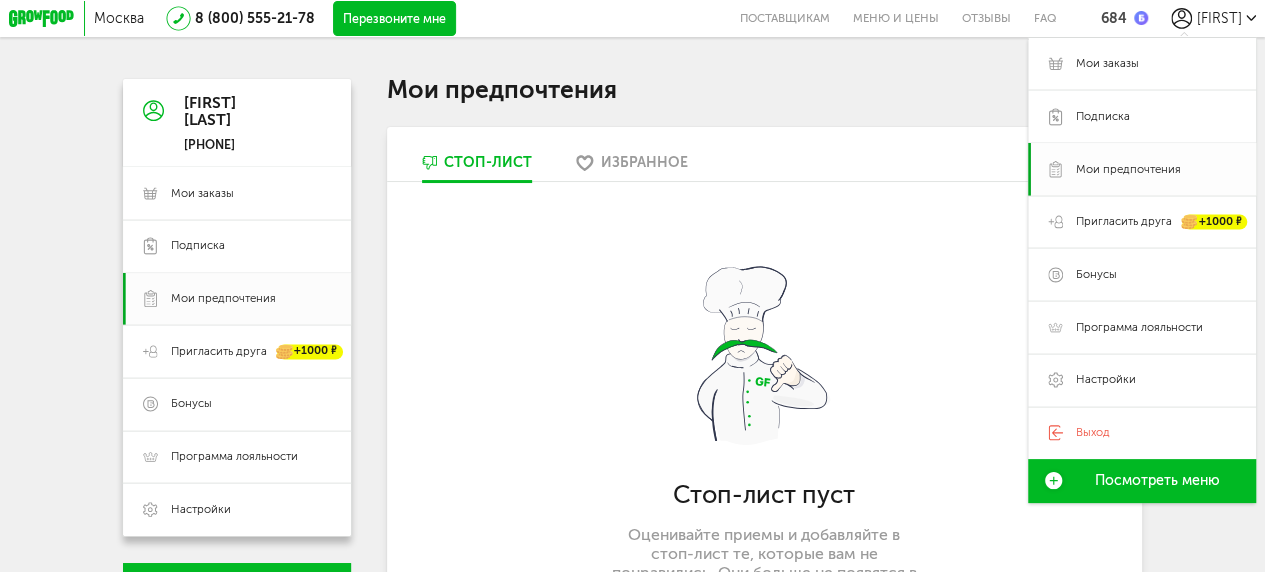 click on "Мои предпочтения" at bounding box center [1128, 170] 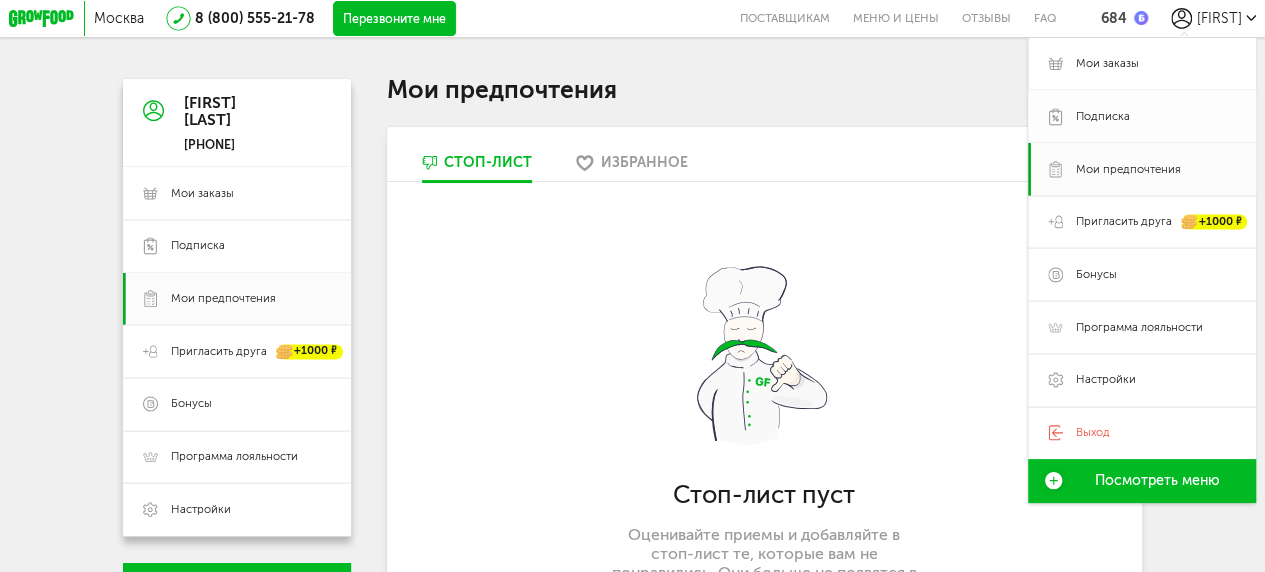 click on "Подписка" at bounding box center (1103, 117) 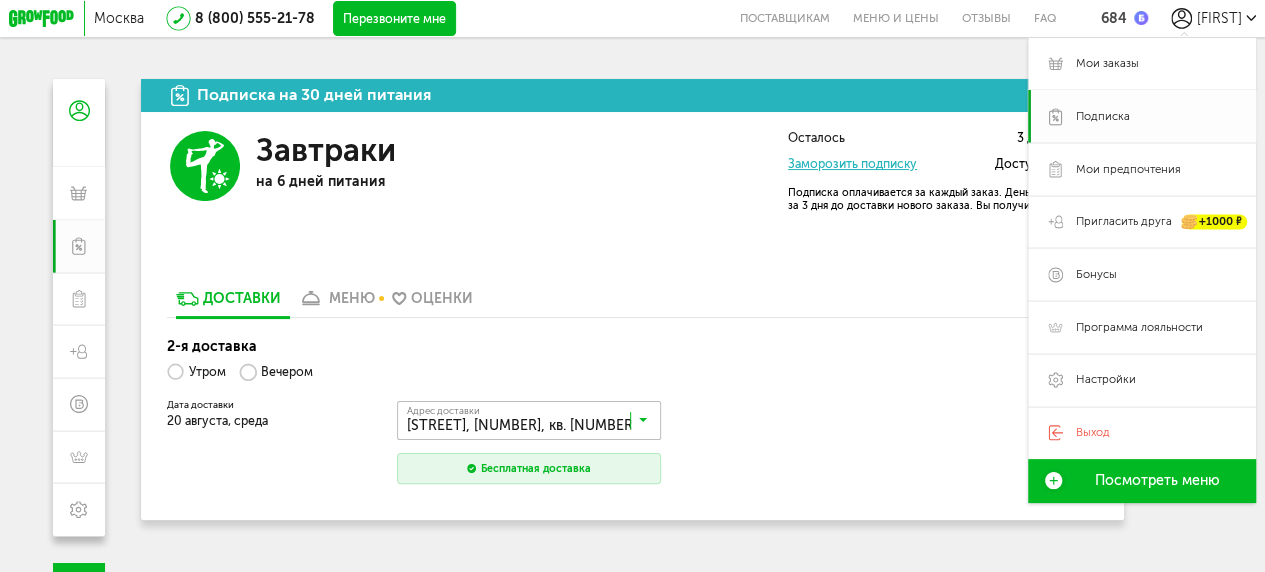 click on "Подписка" at bounding box center (1103, 117) 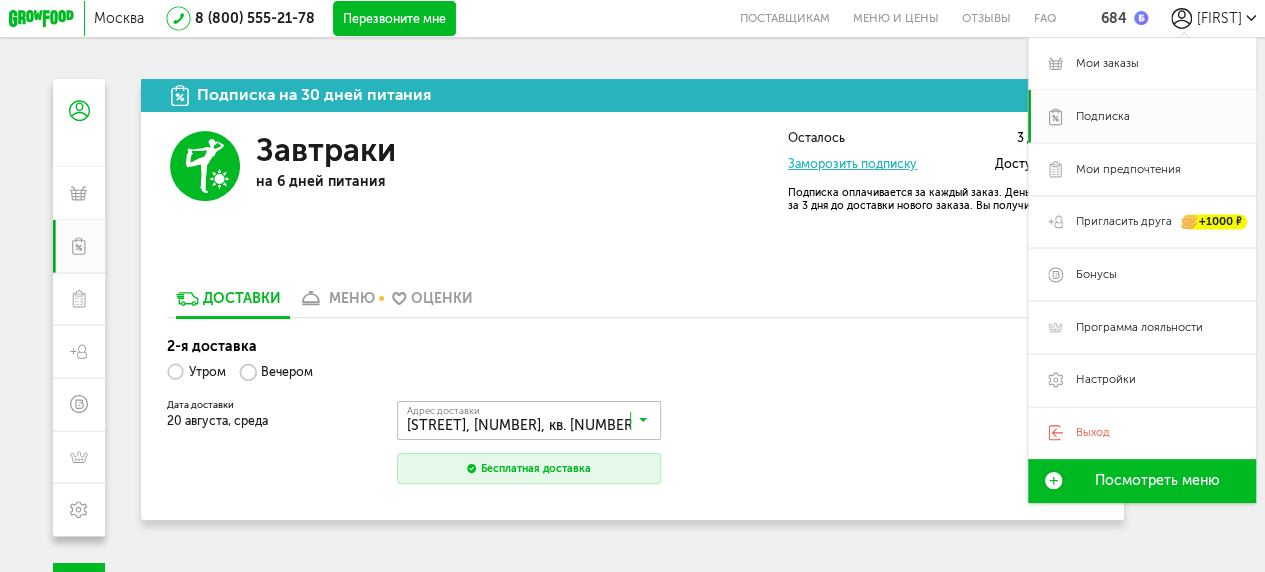 click on "Доставки   меню   Оценки" at bounding box center (632, 303) 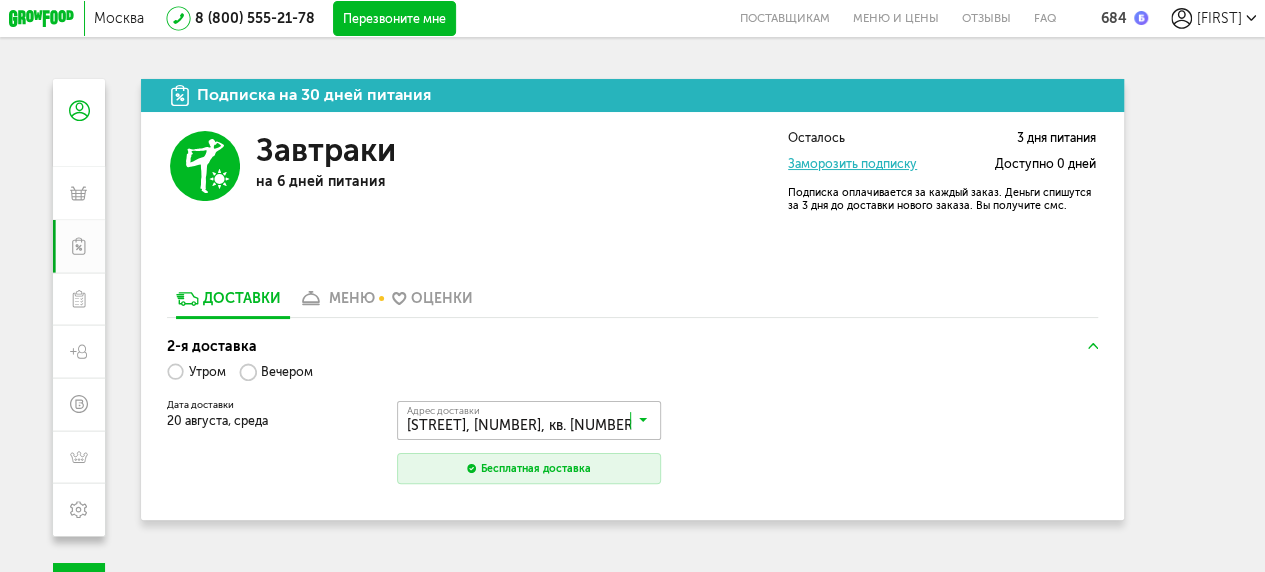 click on "меню" at bounding box center [351, 298] 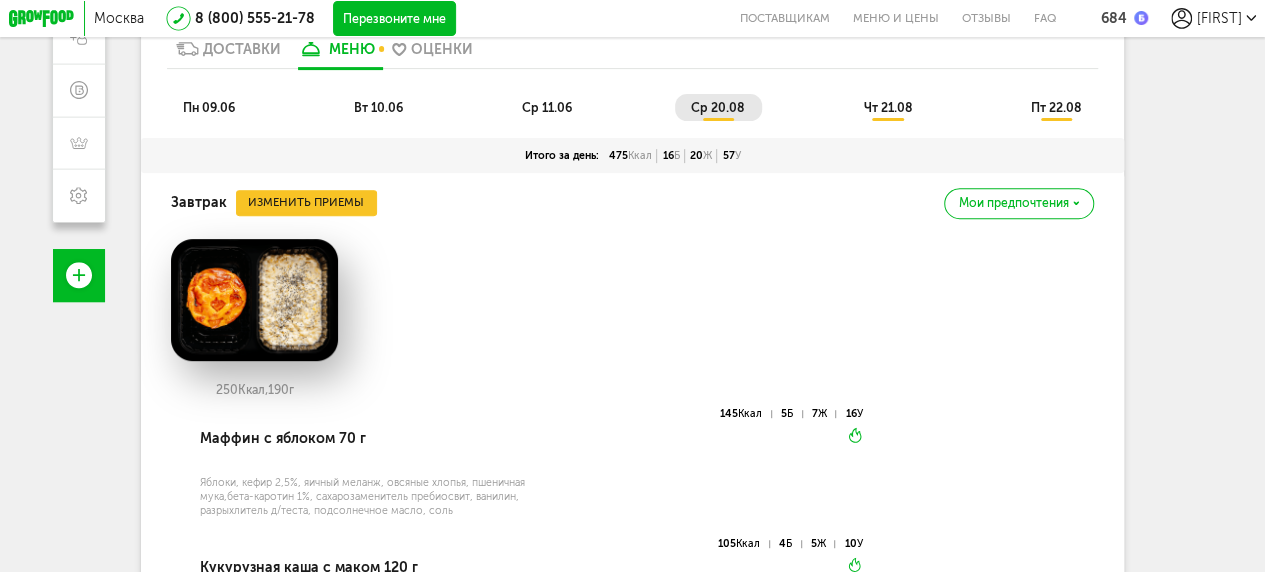 scroll, scrollTop: 0, scrollLeft: 0, axis: both 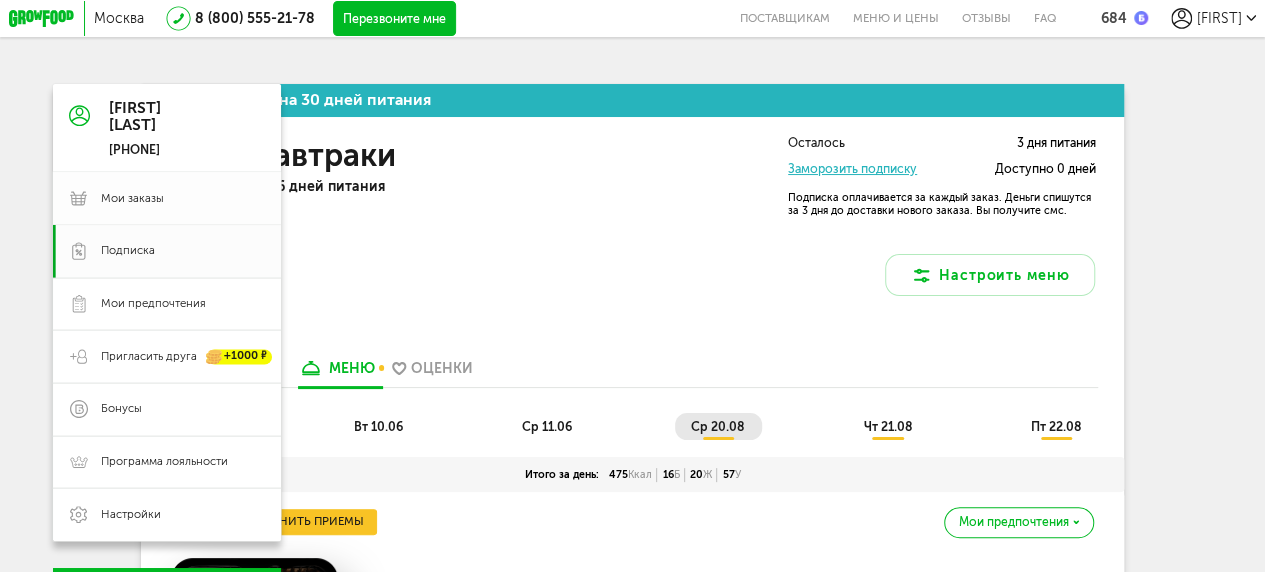 click on "Мои заказы" at bounding box center [132, 199] 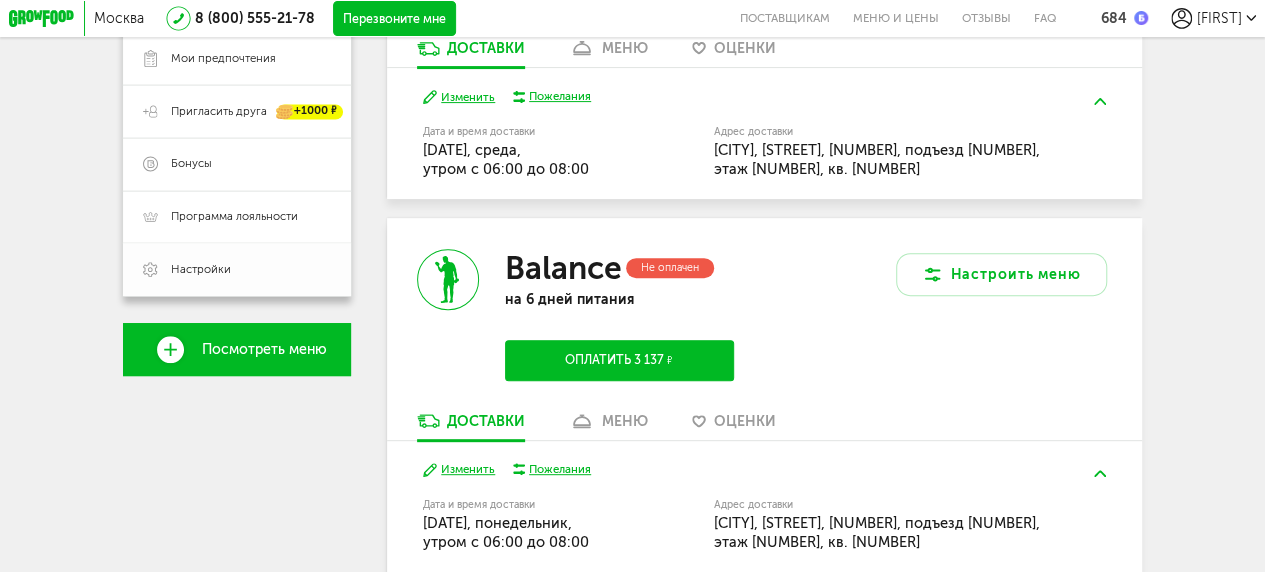 scroll, scrollTop: 200, scrollLeft: 0, axis: vertical 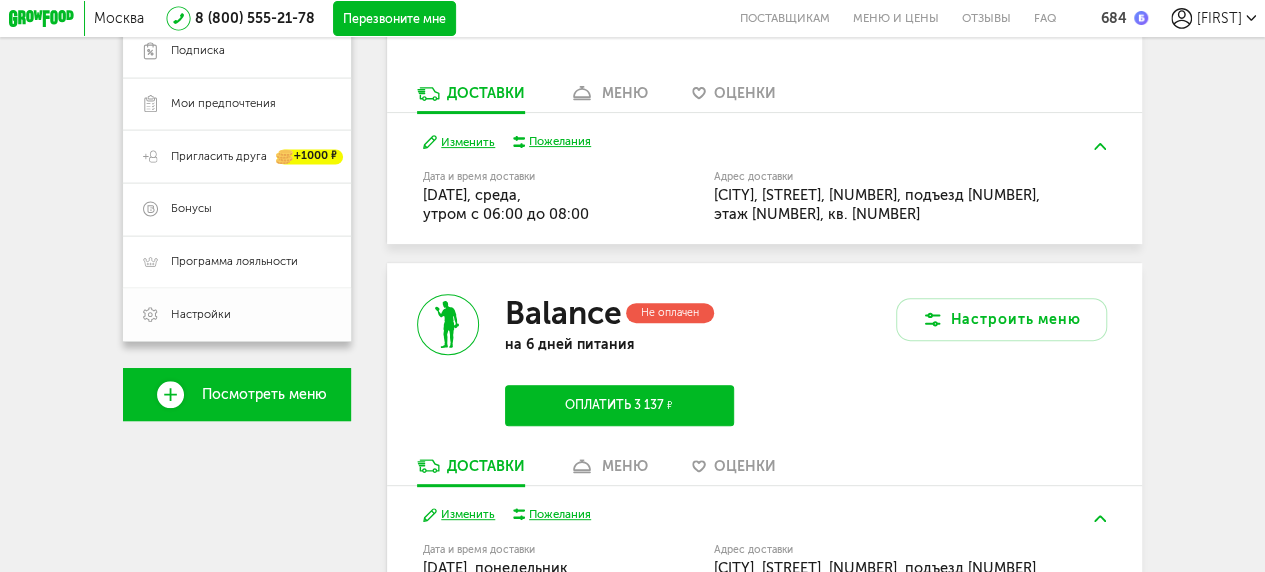 click on "Настройки" at bounding box center [201, 315] 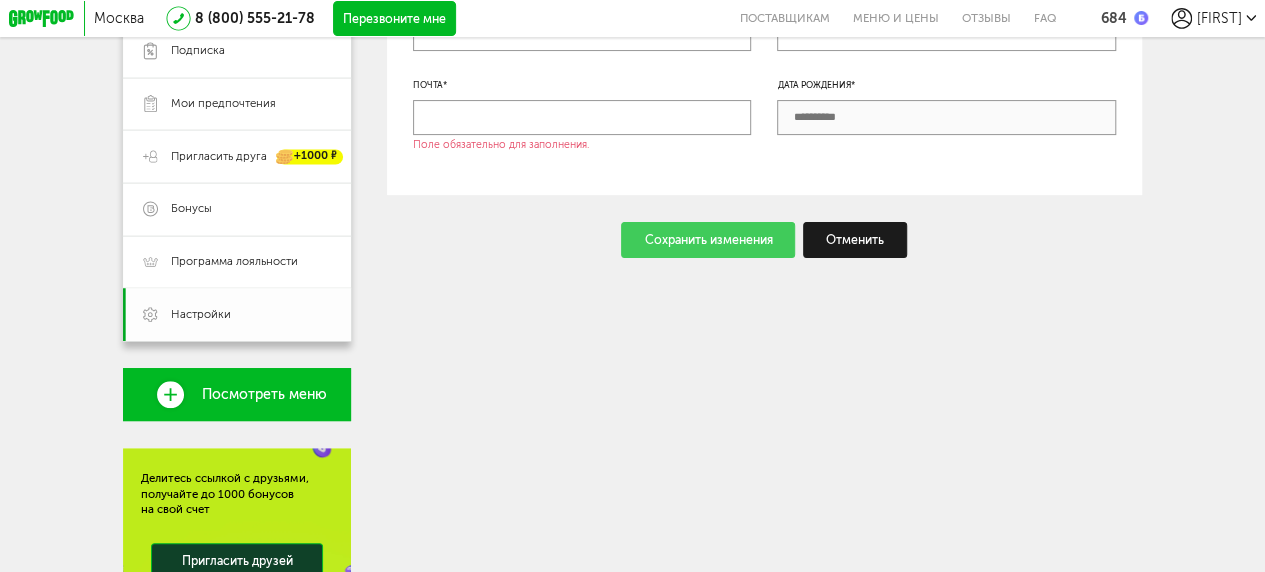 scroll, scrollTop: 0, scrollLeft: 0, axis: both 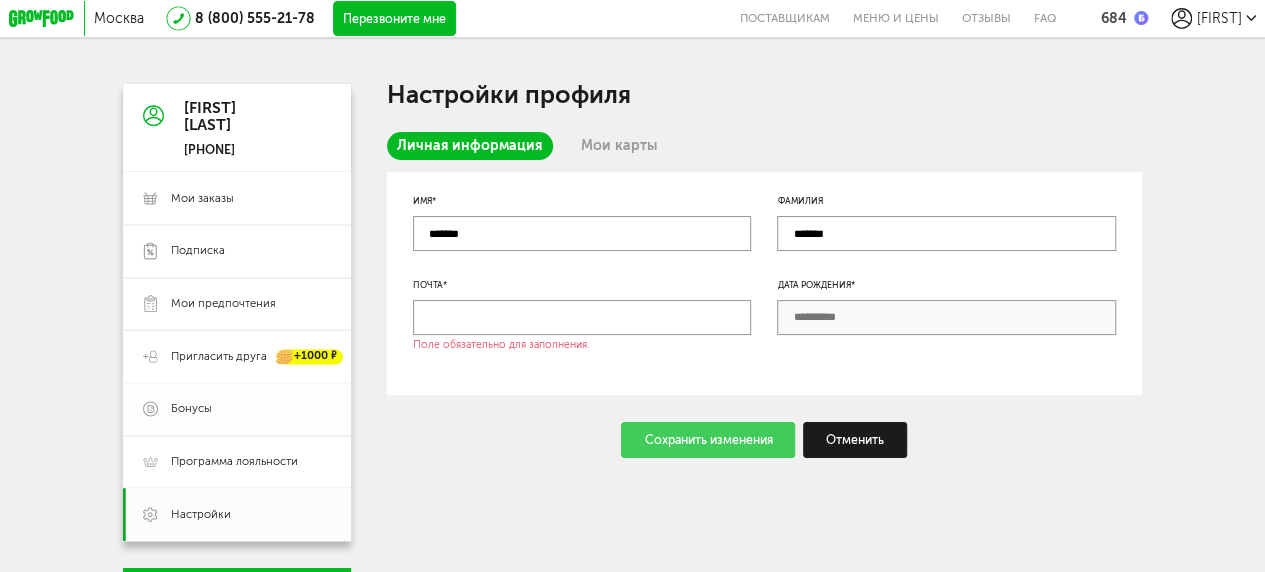 click on "Бонусы" at bounding box center (237, 409) 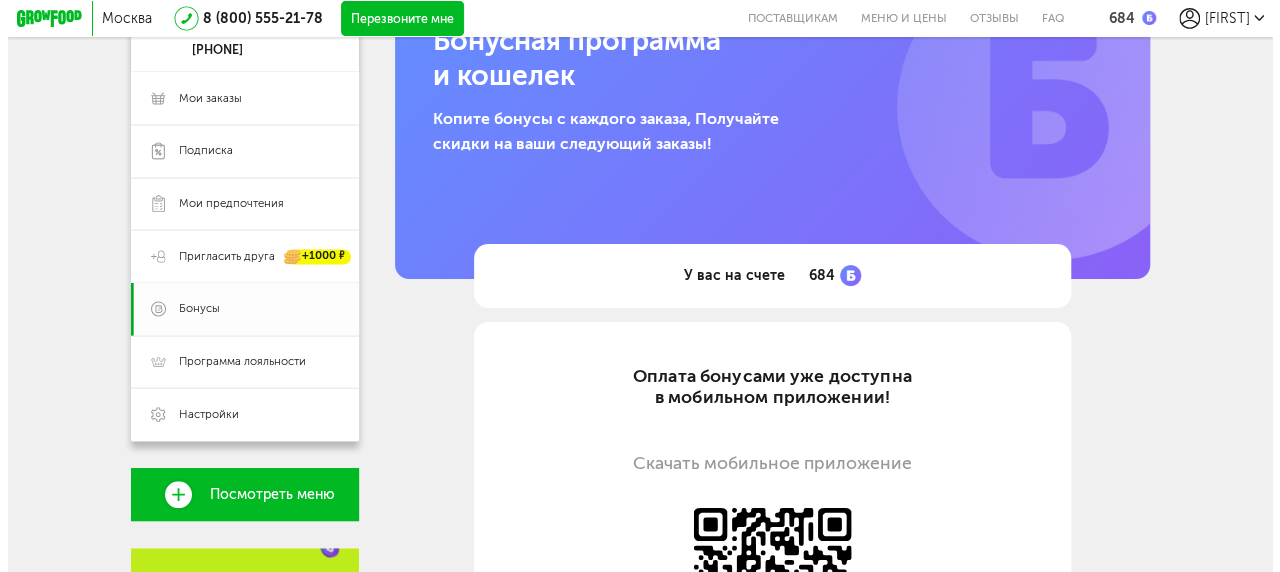 scroll, scrollTop: 0, scrollLeft: 0, axis: both 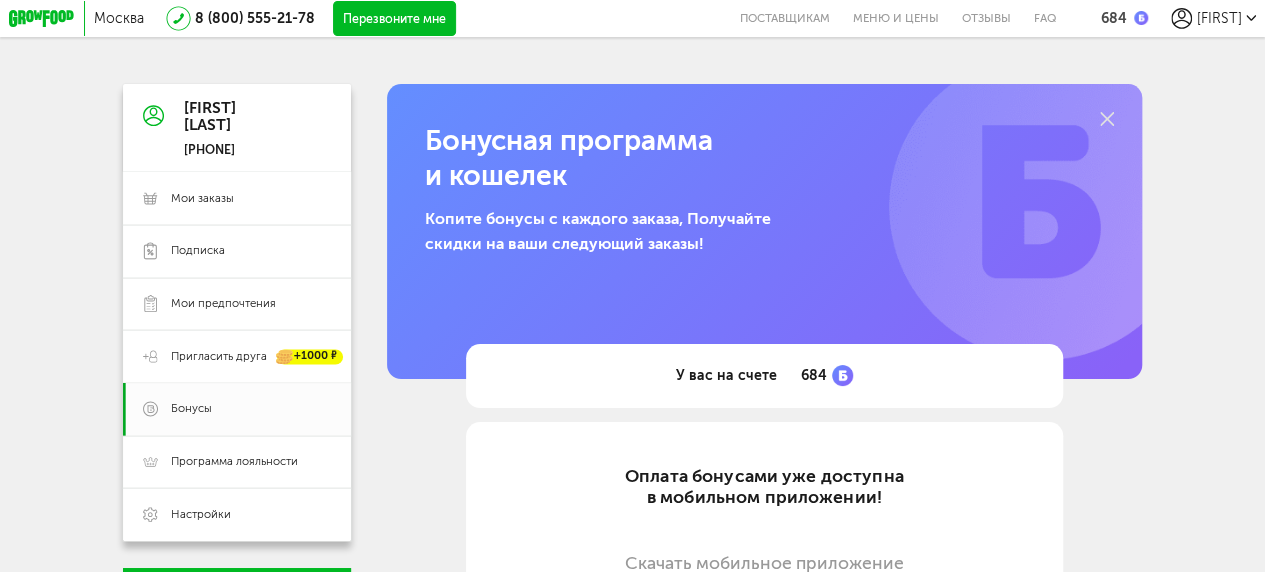 click at bounding box center (1042, 207) 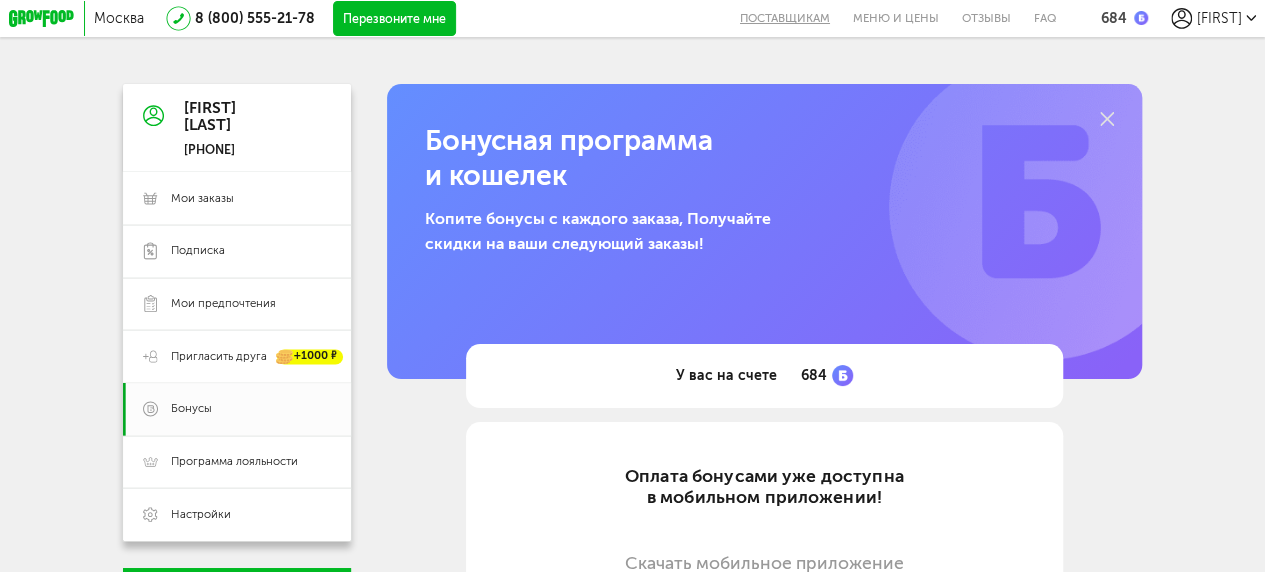 click on "поставщикам" at bounding box center [790, 18] 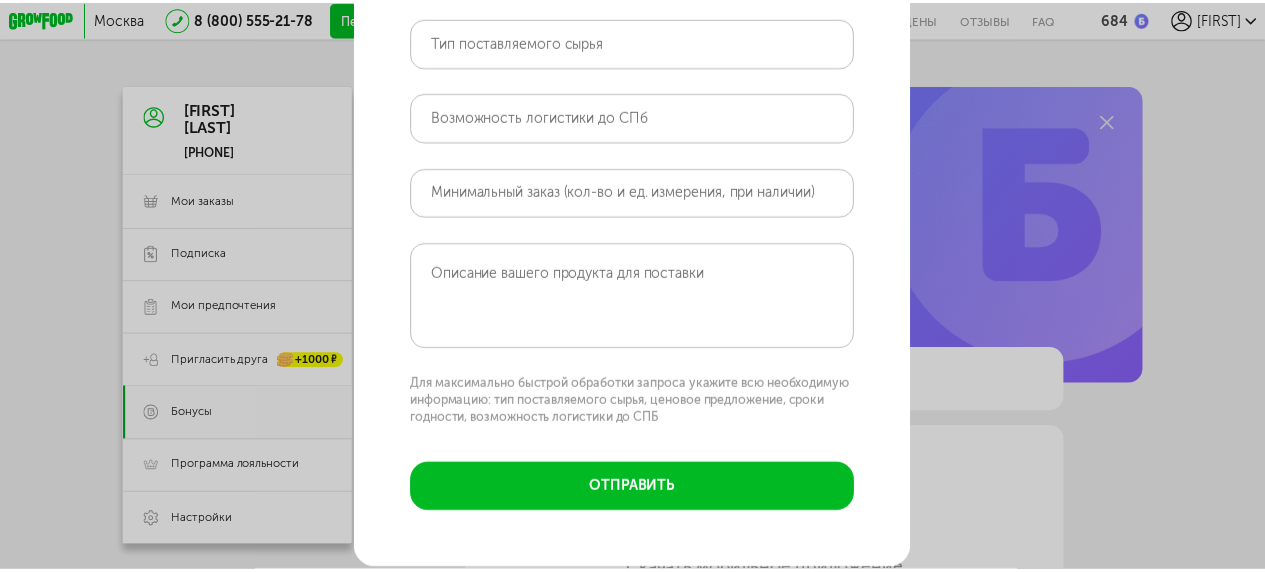 scroll, scrollTop: 0, scrollLeft: 0, axis: both 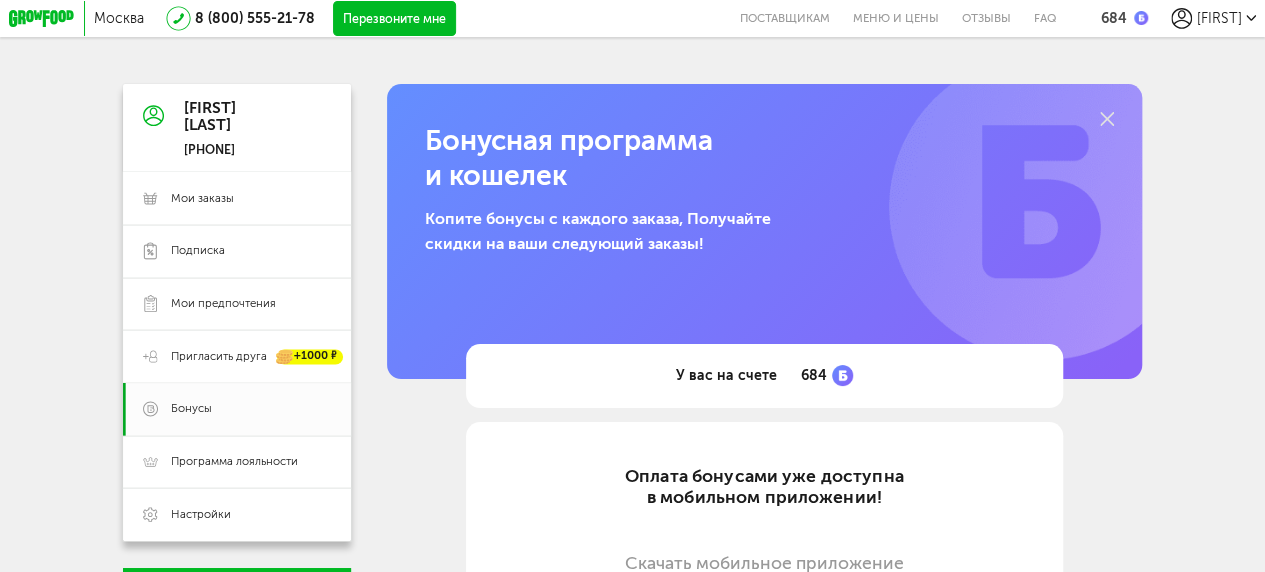 click at bounding box center [632, 286] 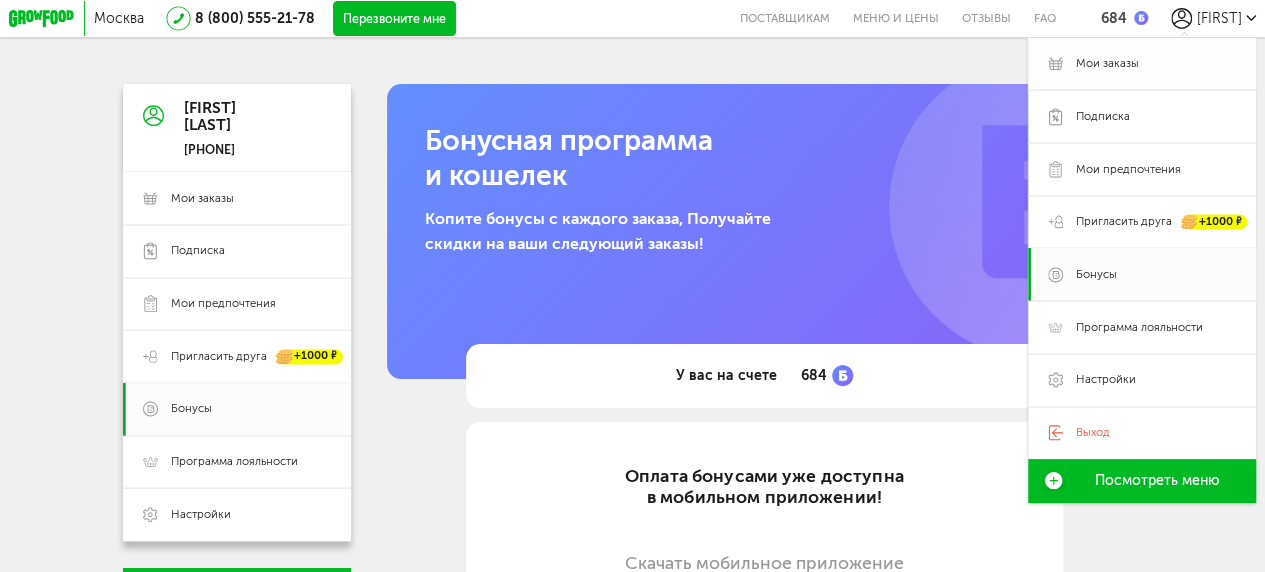 click on "Мои заказы" at bounding box center (1107, 64) 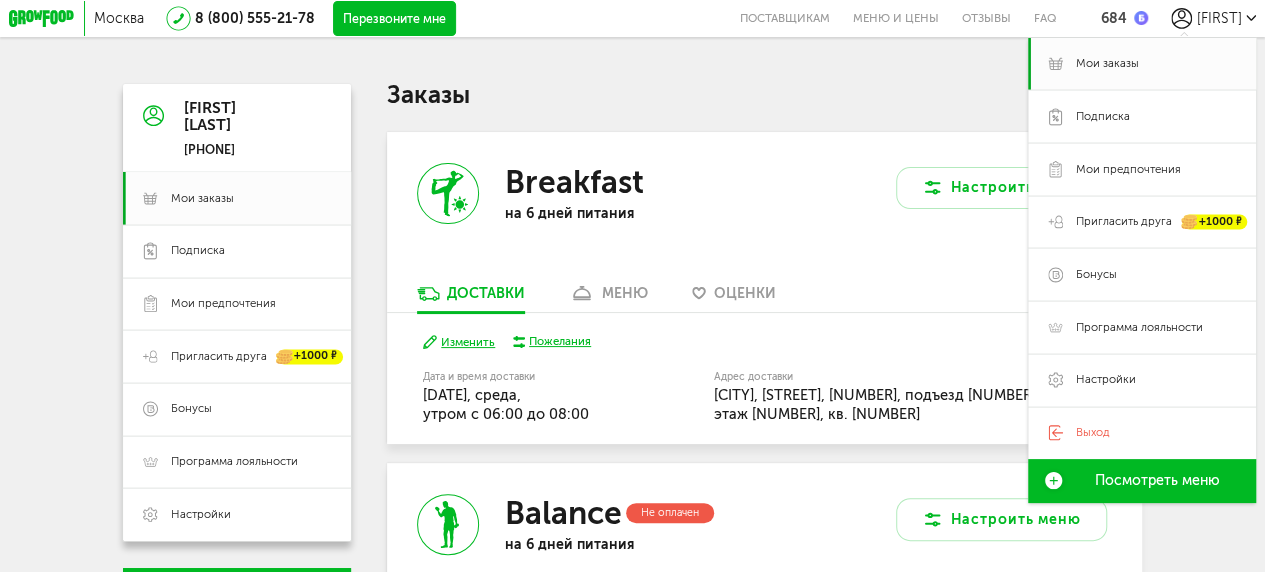 click on "Доставки     меню     Оценки" at bounding box center (764, 298) 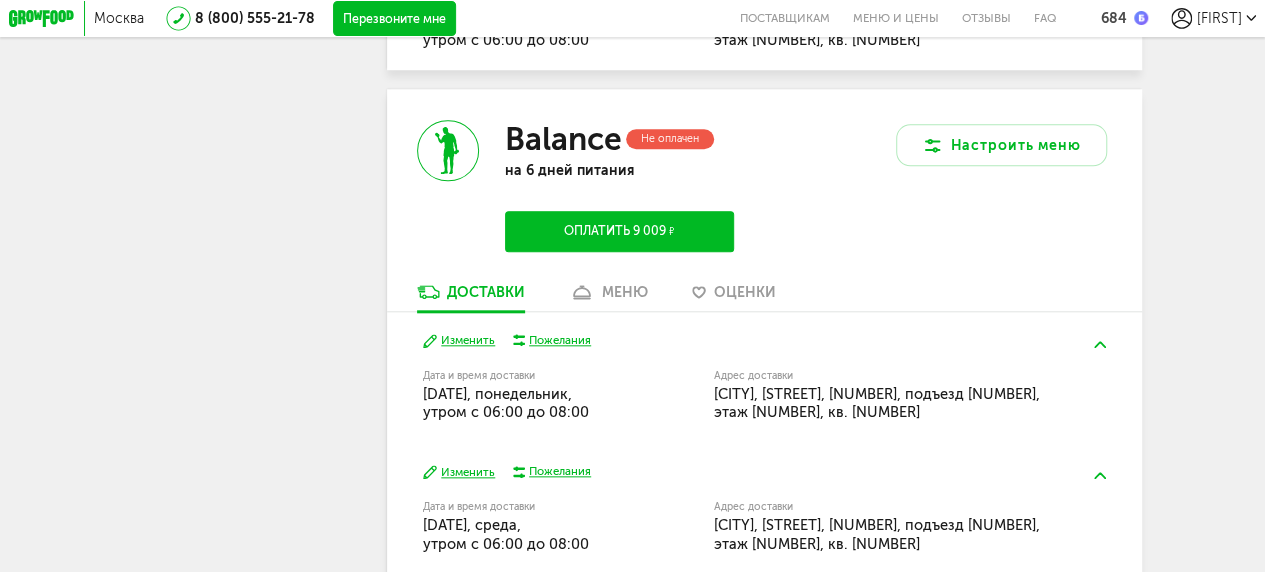 scroll, scrollTop: 888, scrollLeft: 0, axis: vertical 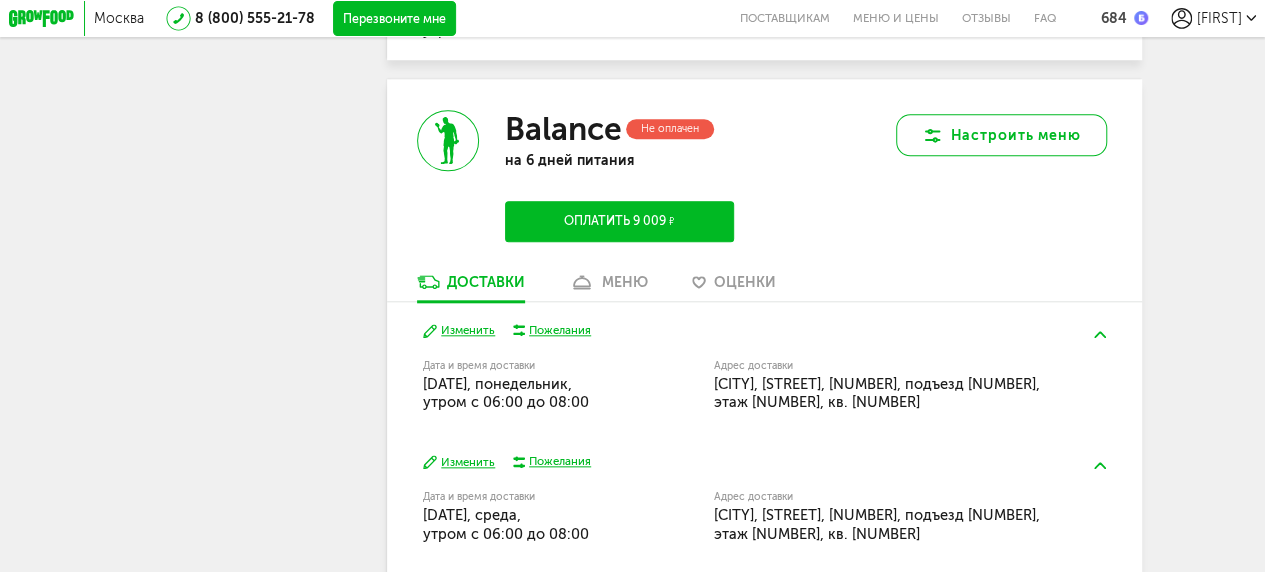 click 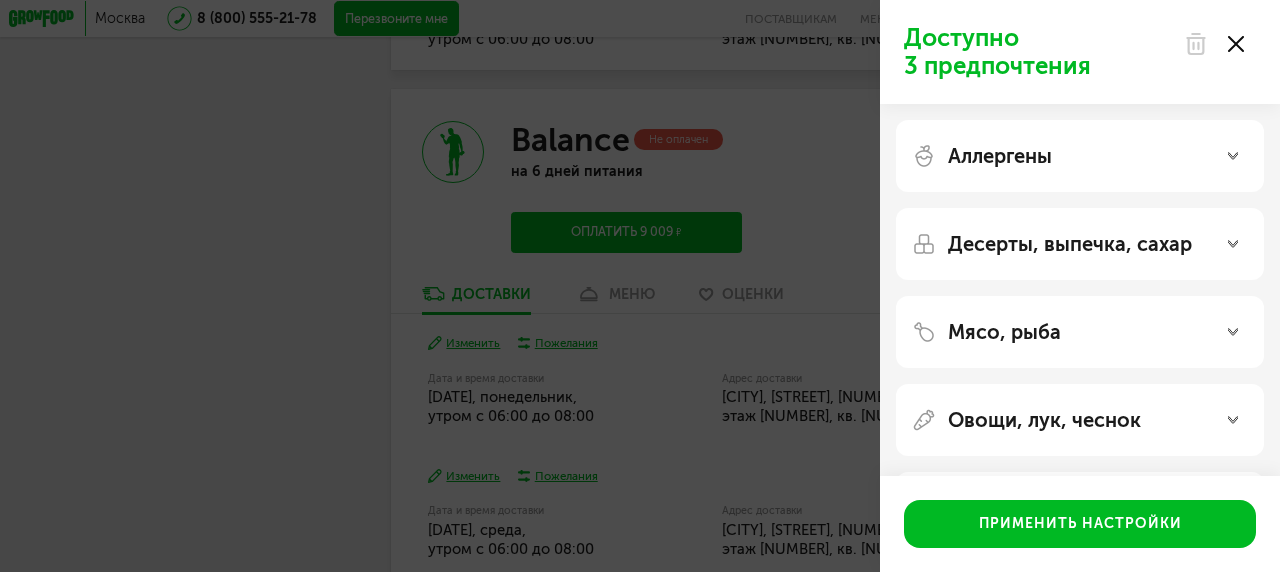 click at bounding box center (1214, 44) 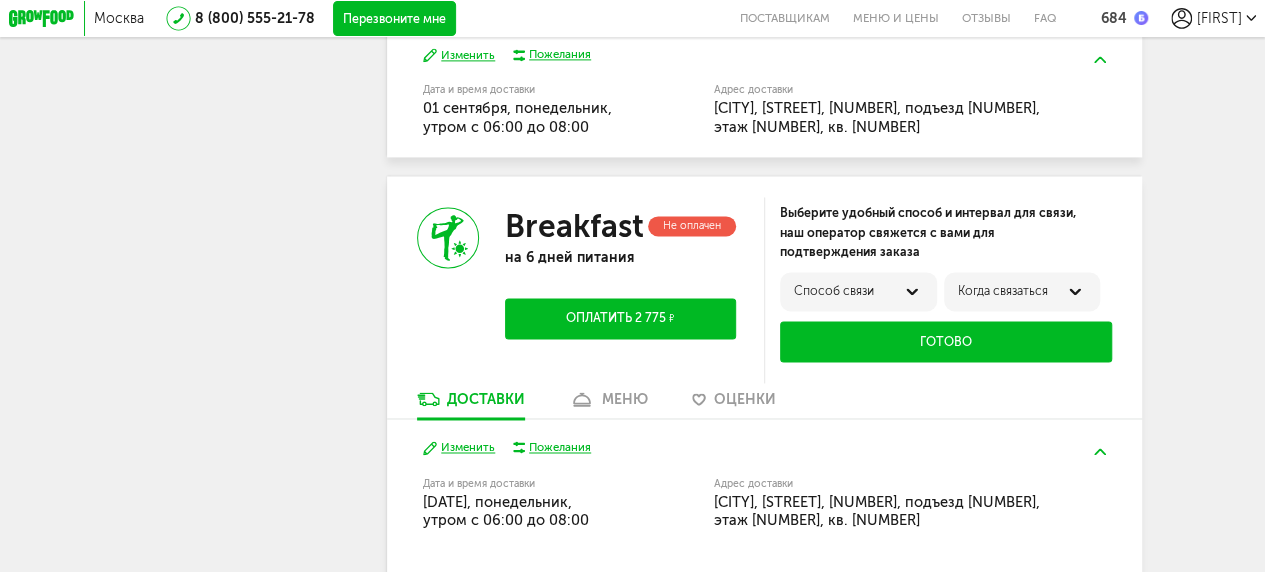 scroll, scrollTop: 1498, scrollLeft: 0, axis: vertical 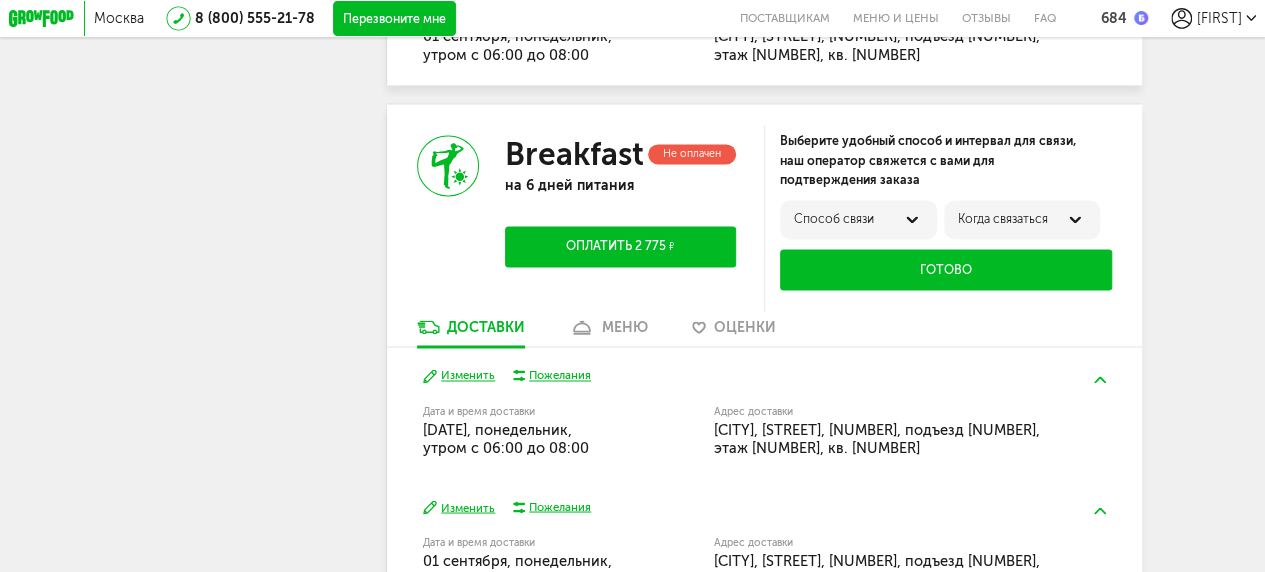 click at bounding box center [1075, 219] 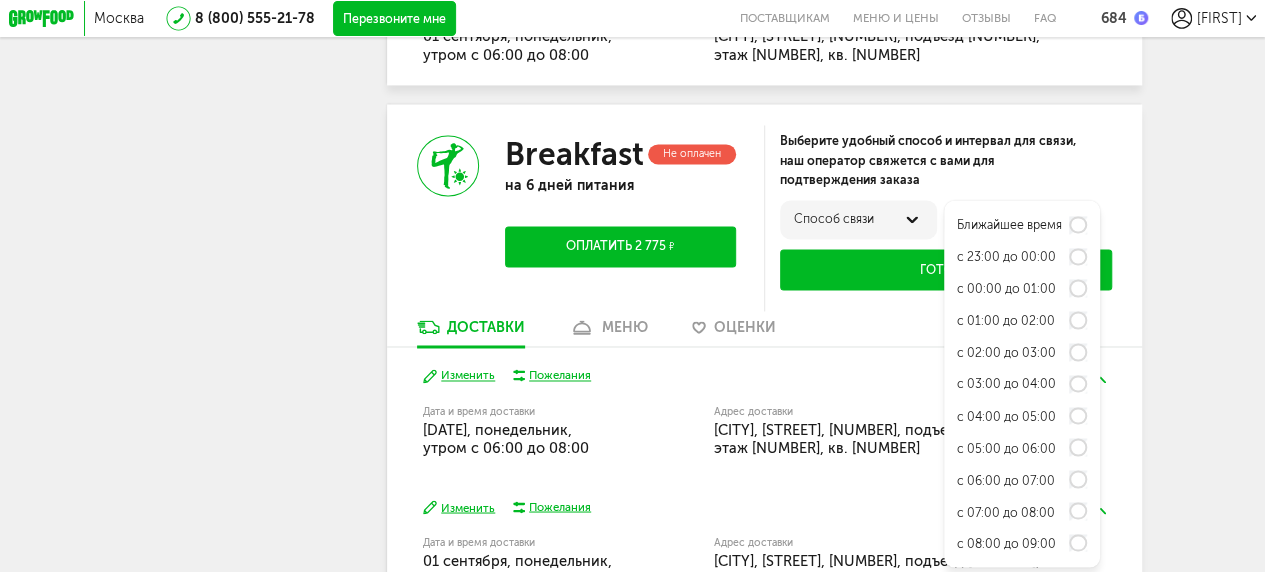 click at bounding box center [911, 219] 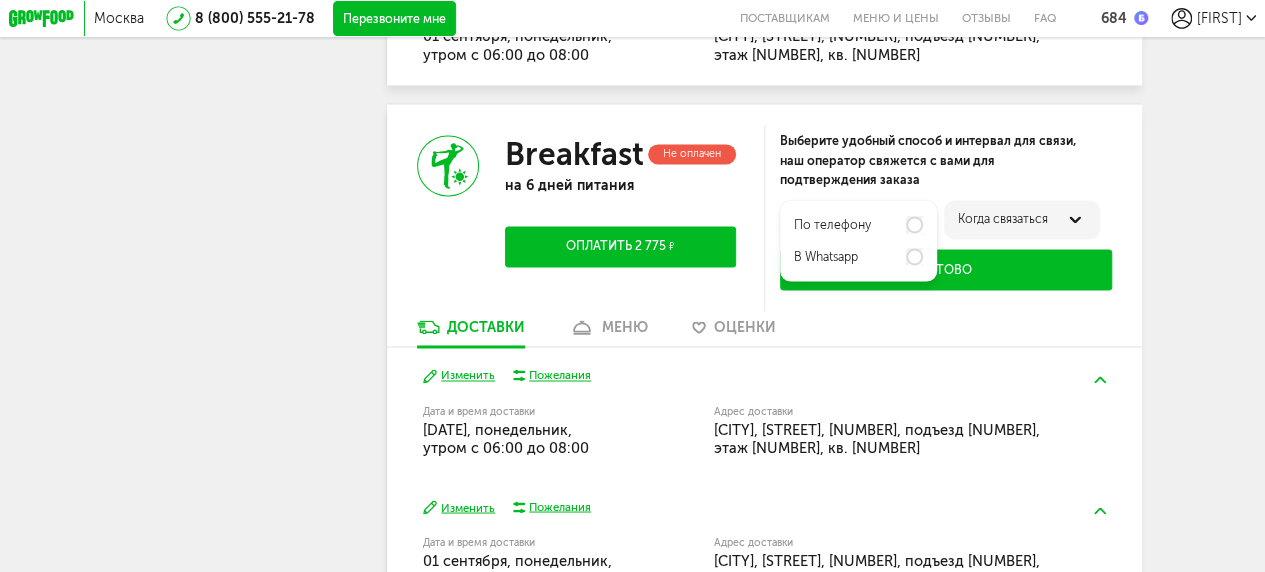scroll, scrollTop: 1648, scrollLeft: 0, axis: vertical 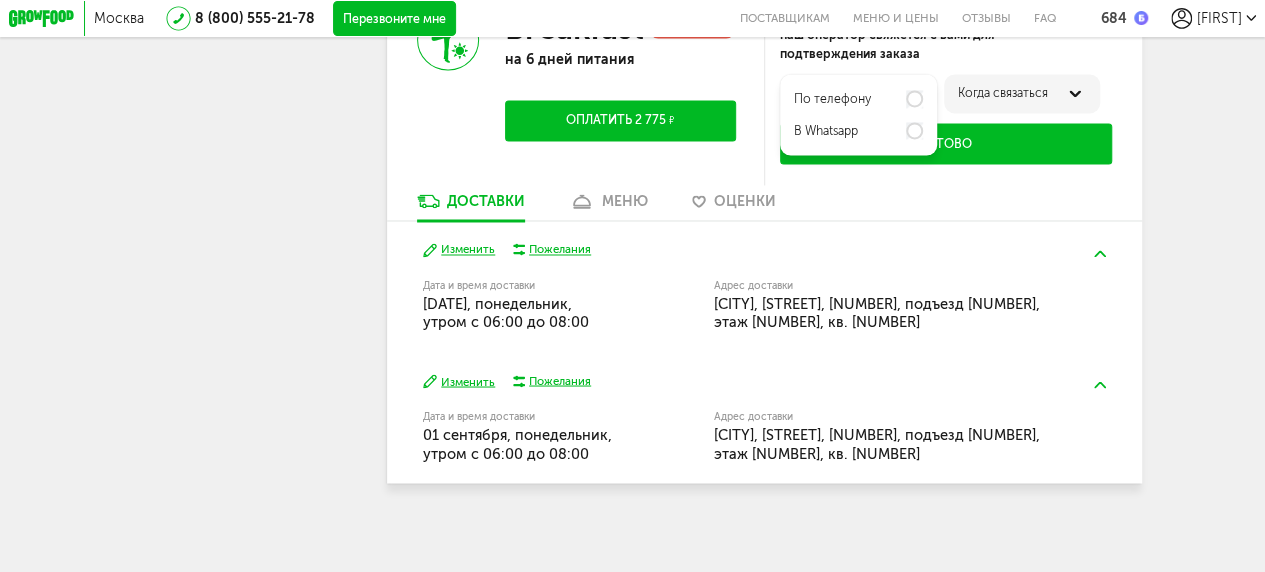 click 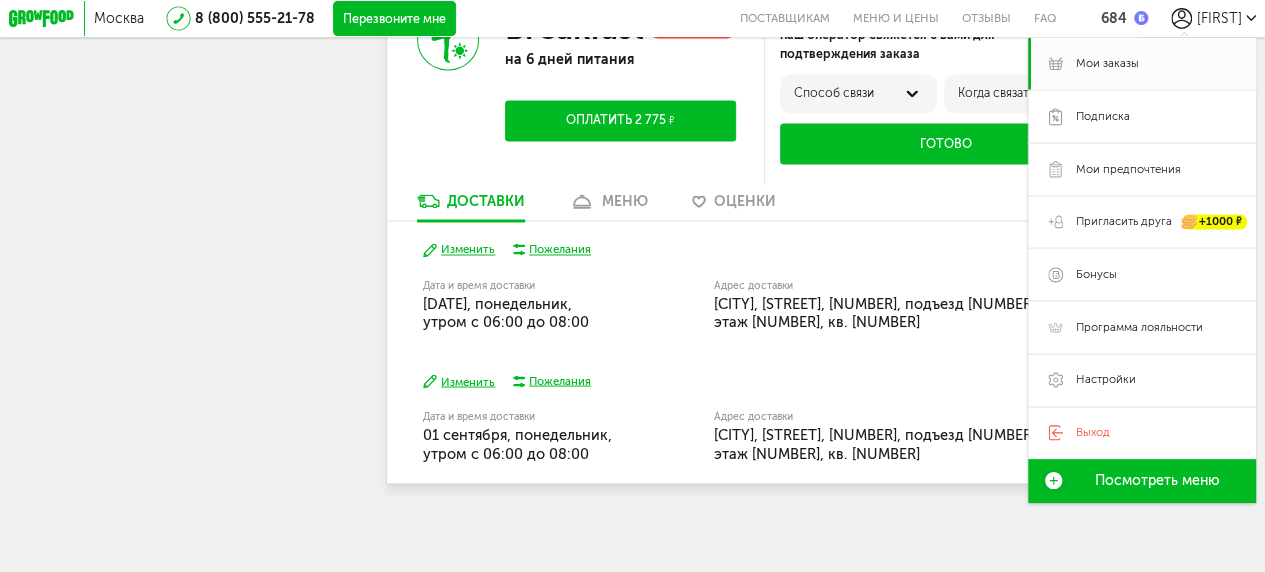 click on "[CITY]
[PHONE]   Перезвоните мне
поставщикам
Меню и цены
Отзывы
FAQ
[NUMBER]
[FIRST]       Мои заказы       Подписка           Мои предпочтения     Пригласить друга     +1000 ₽       Бонусы     Программа лояльности     Настройки       Выход     Посмотреть меню           [FIRST]   [PHONE]       Мои заказы       Подписка           Мои предпочтения     Пригласить друга     +1000 ₽       Бонусы     Программа лояльности     Настройки       Выход       Меню и цены Отзывы FAQ     [PHONE]   Перезвоните мне     По любым вопросам пишите сюда:       Подписывайтесь в соцсетях:" at bounding box center (632, -526) 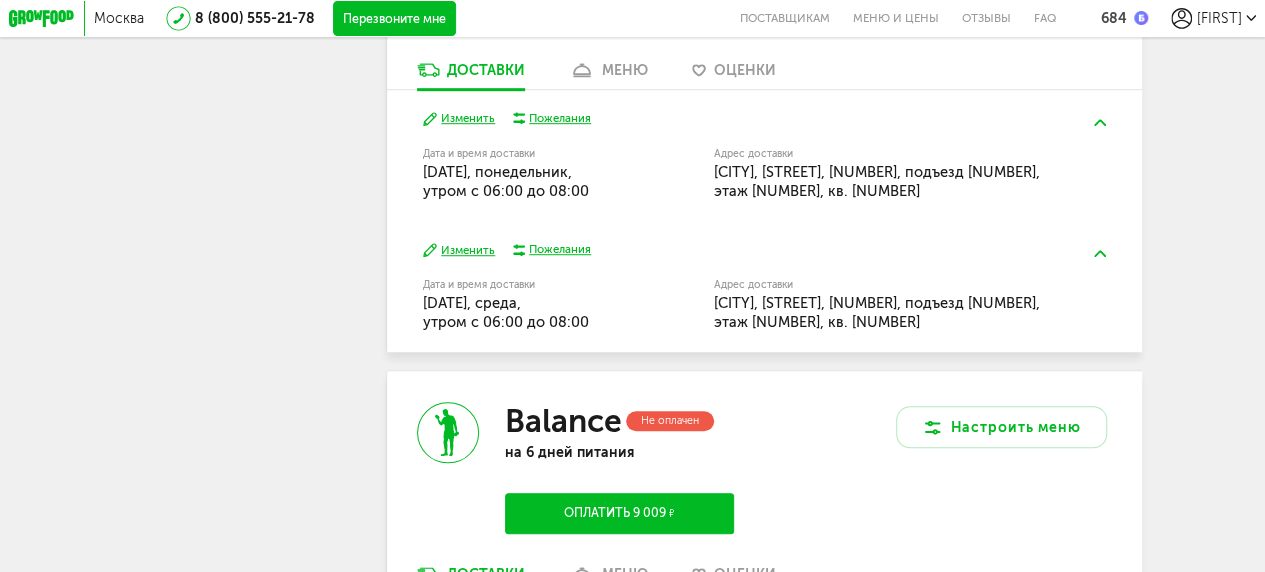 scroll, scrollTop: 0, scrollLeft: 0, axis: both 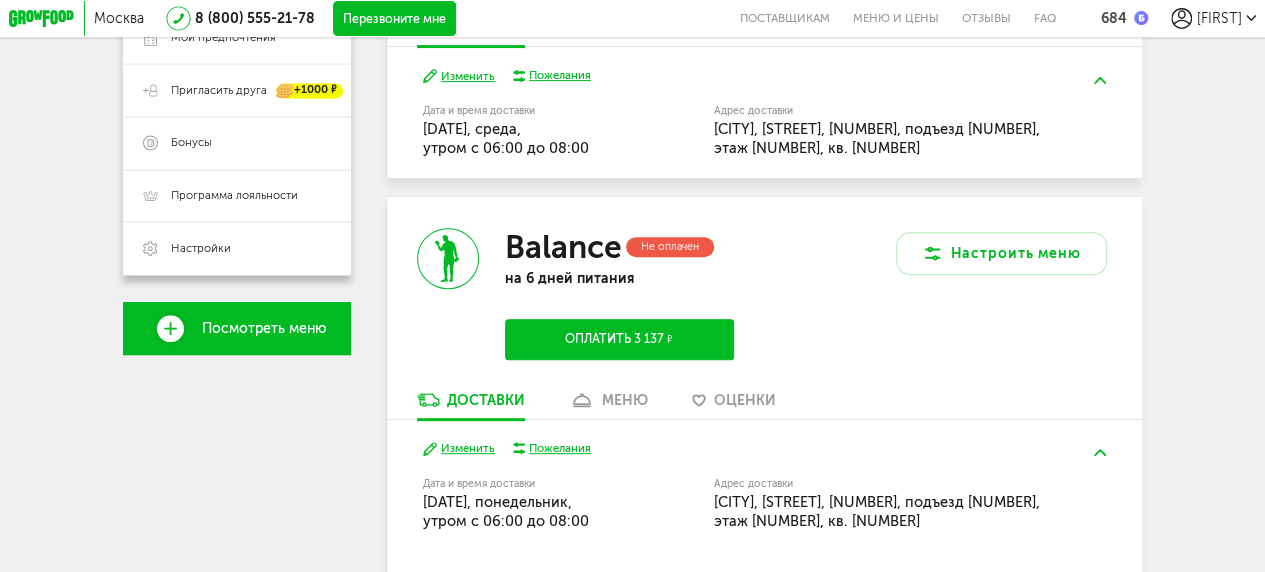 click on "[CITY]
[PHONE]   Перезвоните мне
поставщикам
Меню и цены
Отзывы
FAQ
[NUMBER]
[FIRST]" at bounding box center (632, 18) 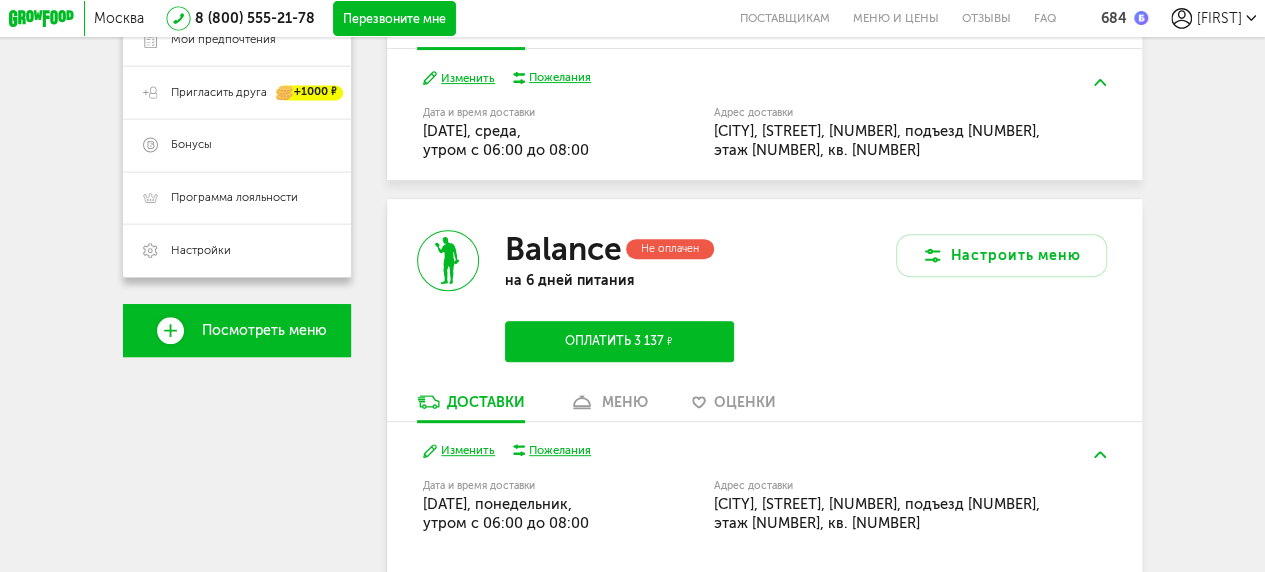 click on "[FIRST]" at bounding box center (1218, 18) 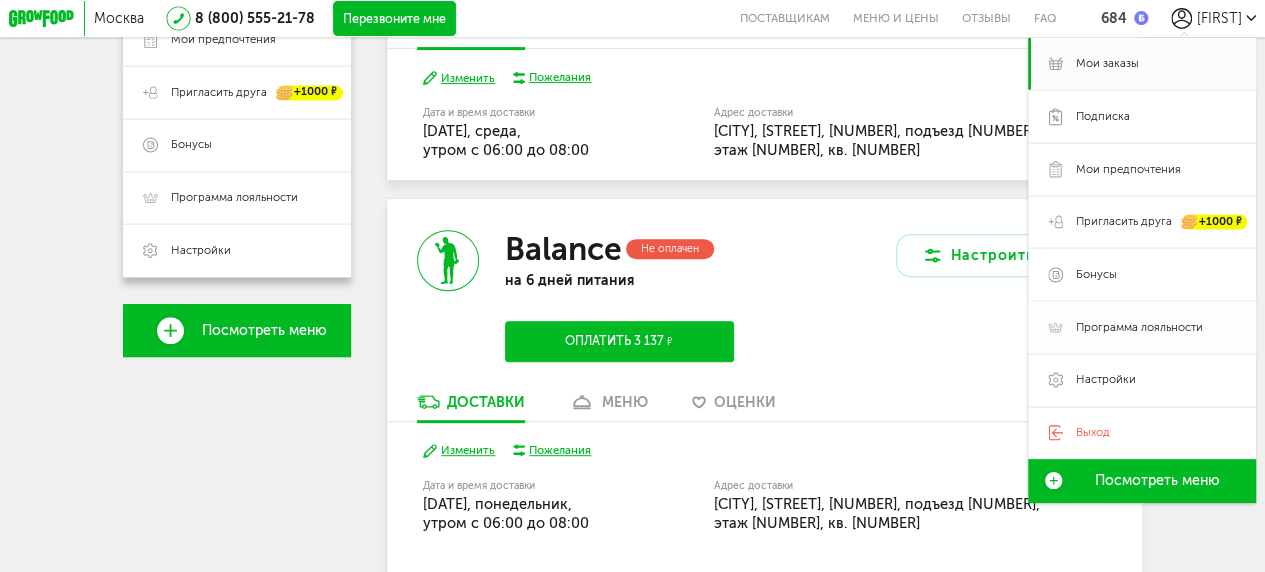 scroll, scrollTop: 0, scrollLeft: 0, axis: both 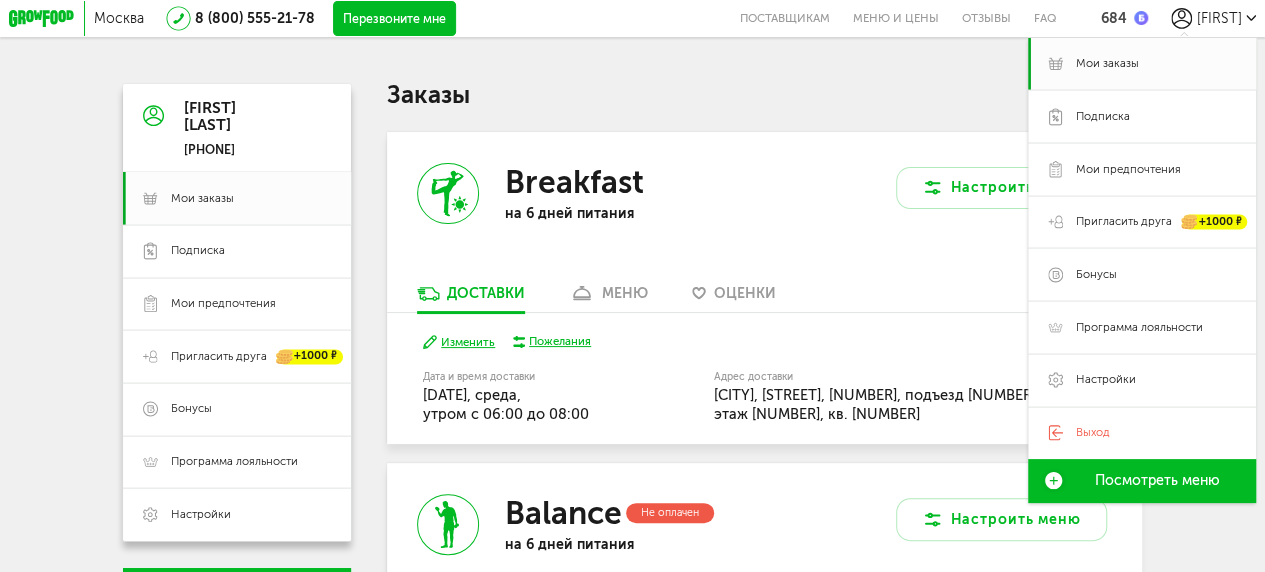 click 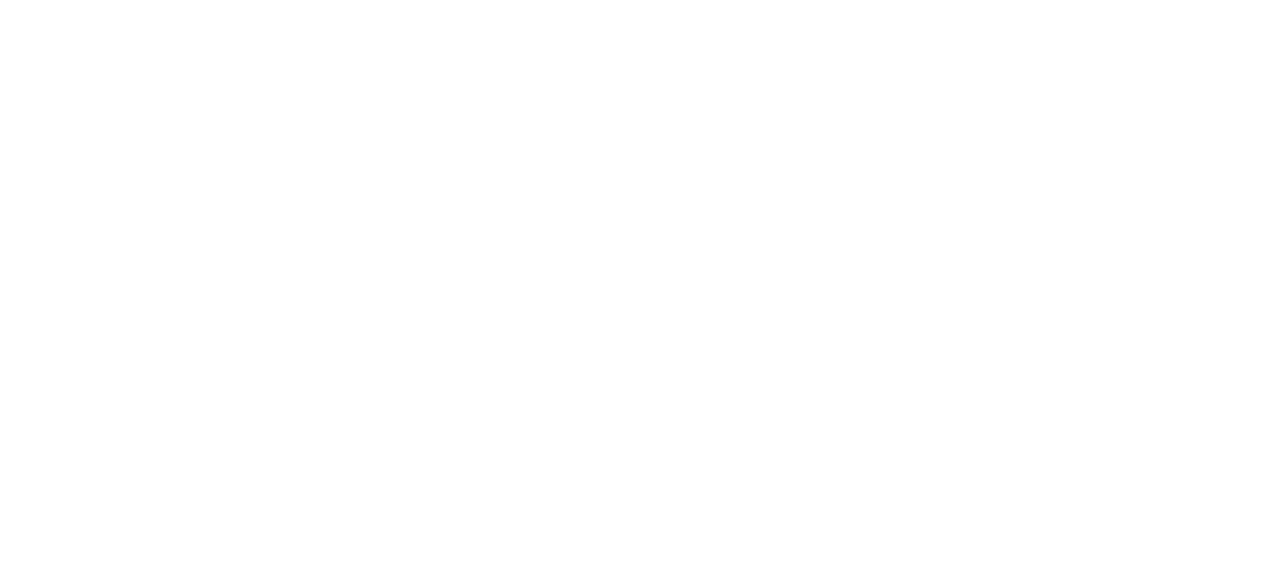 scroll, scrollTop: 0, scrollLeft: 0, axis: both 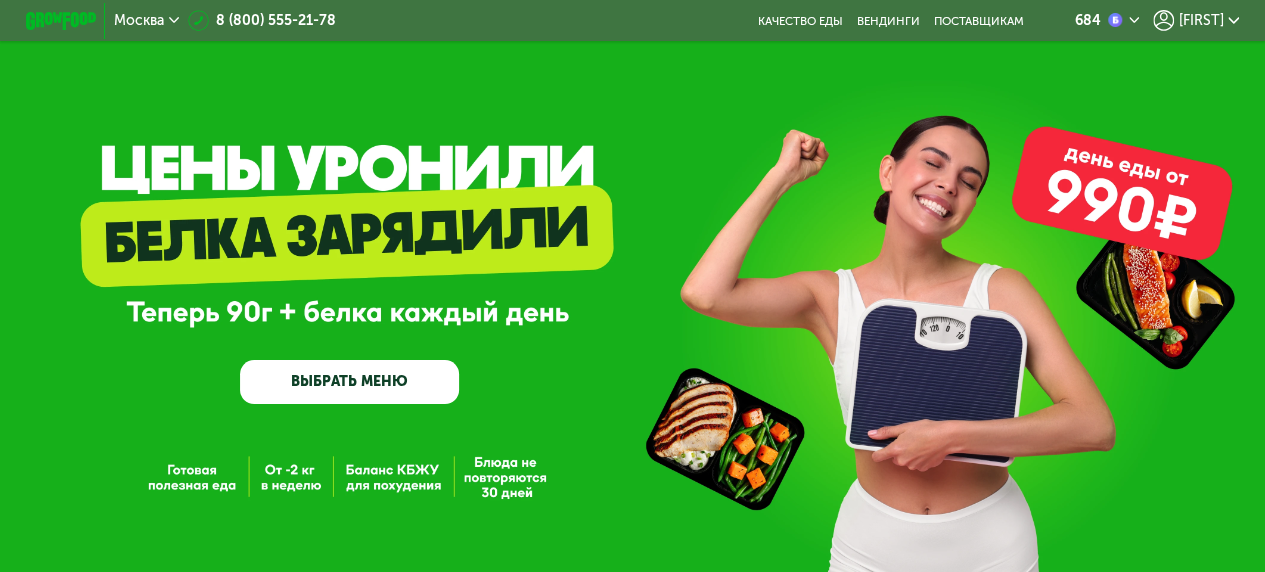 click on "GrowFood — доставка правильного питания  ВЫБРАТЬ МЕНЮ" at bounding box center (632, 303) 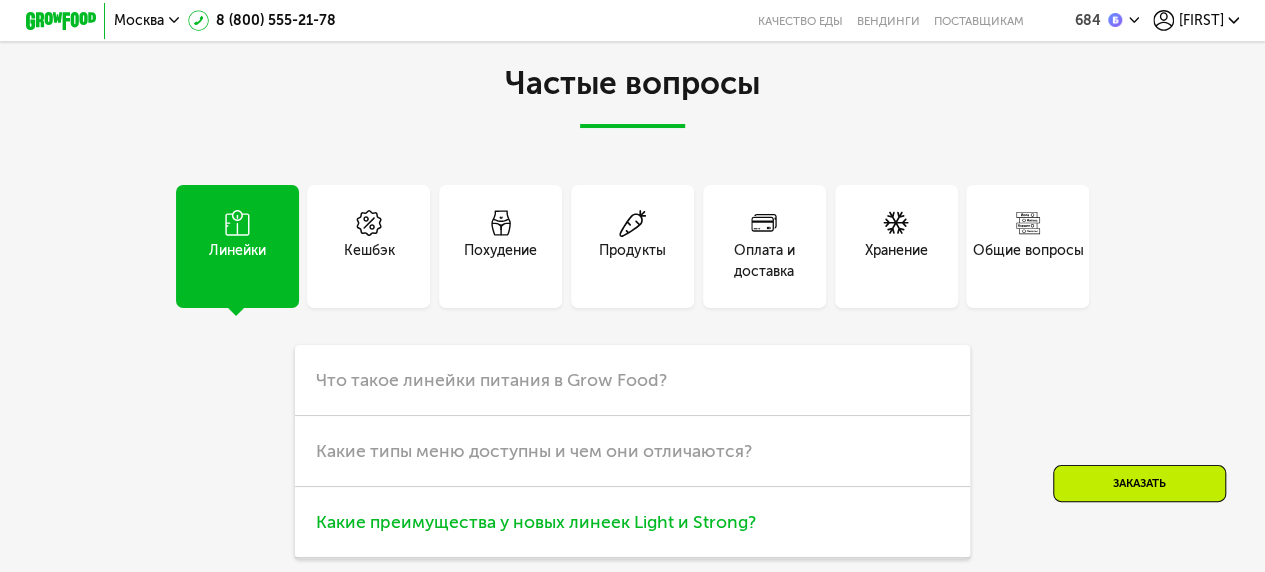 scroll, scrollTop: 4329, scrollLeft: 0, axis: vertical 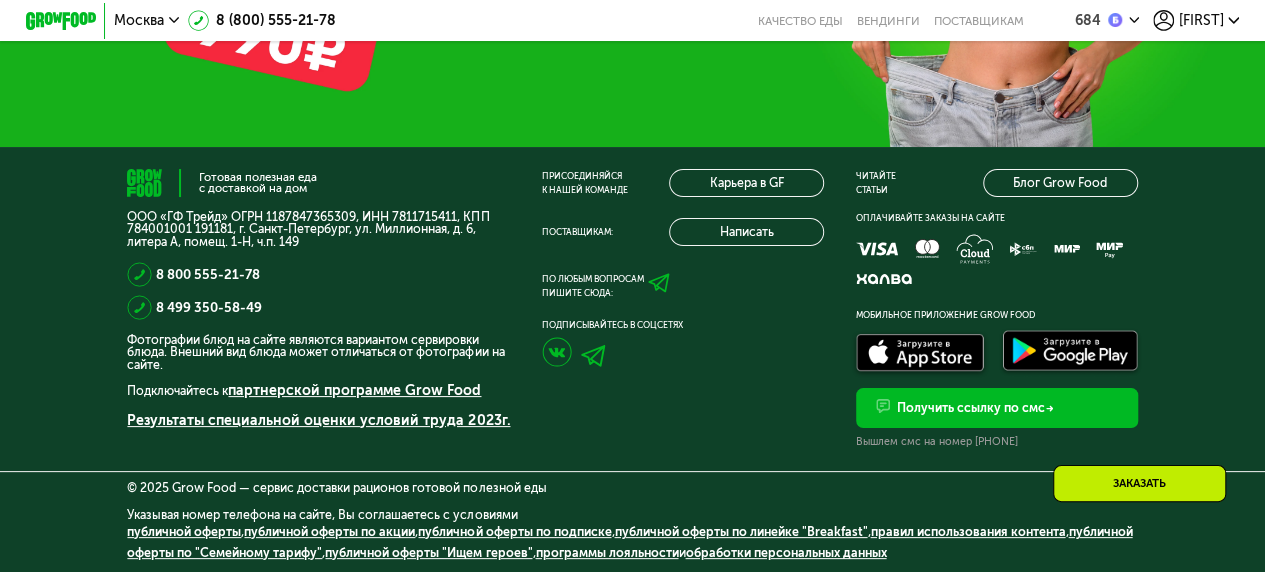 click 